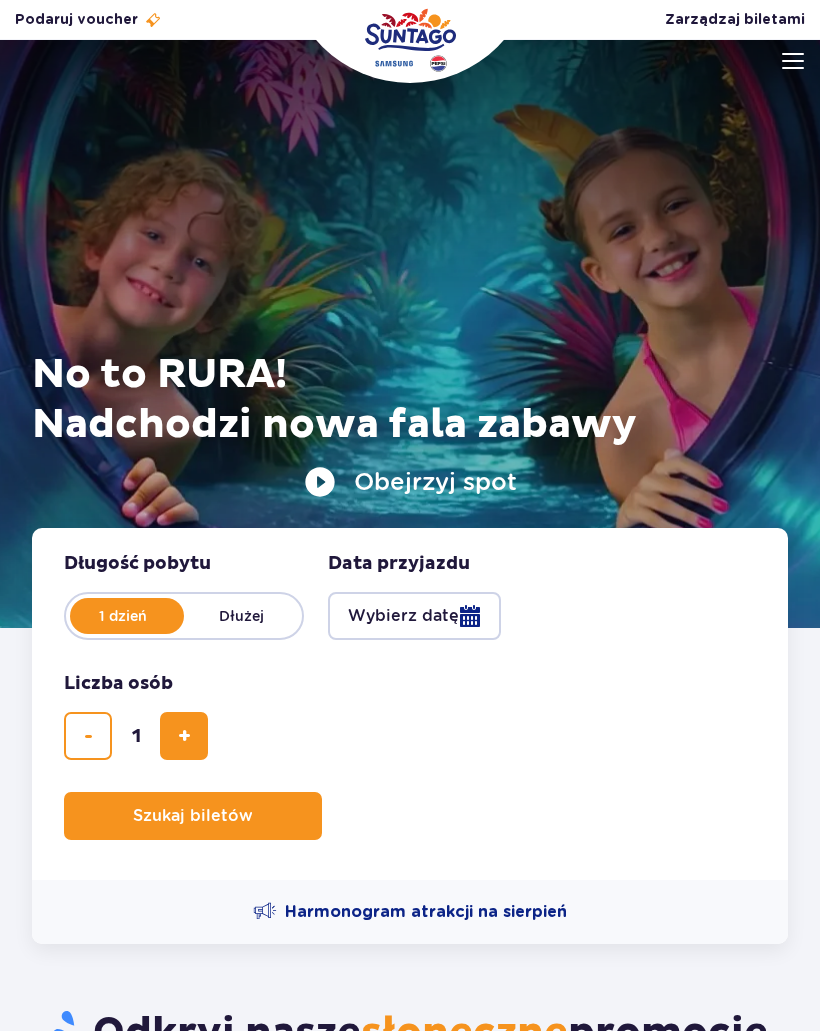 scroll, scrollTop: 0, scrollLeft: 0, axis: both 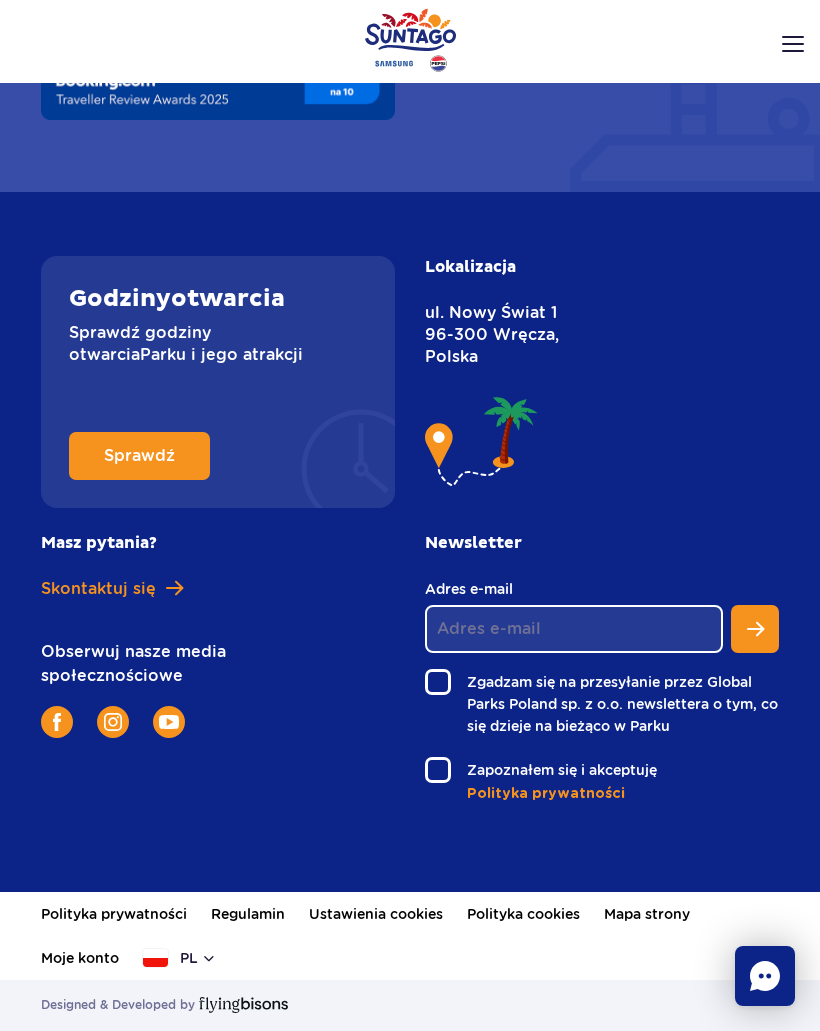 click on "pl" at bounding box center [180, 958] 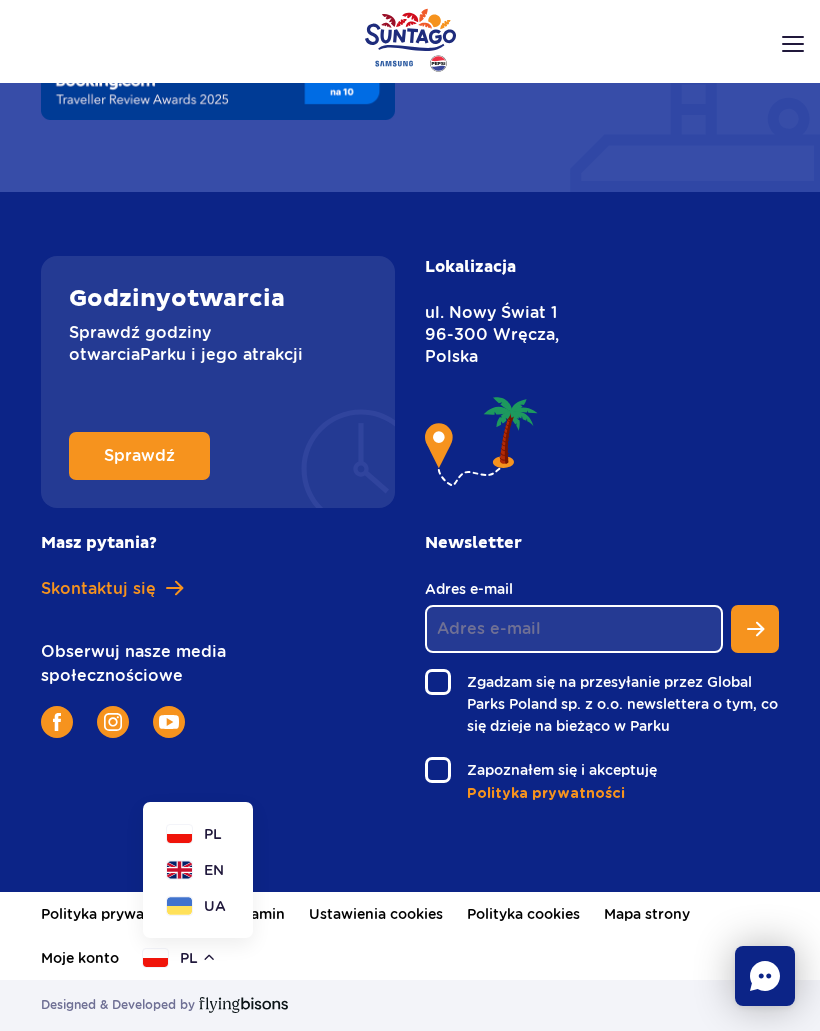 click on "EN" at bounding box center [214, 870] 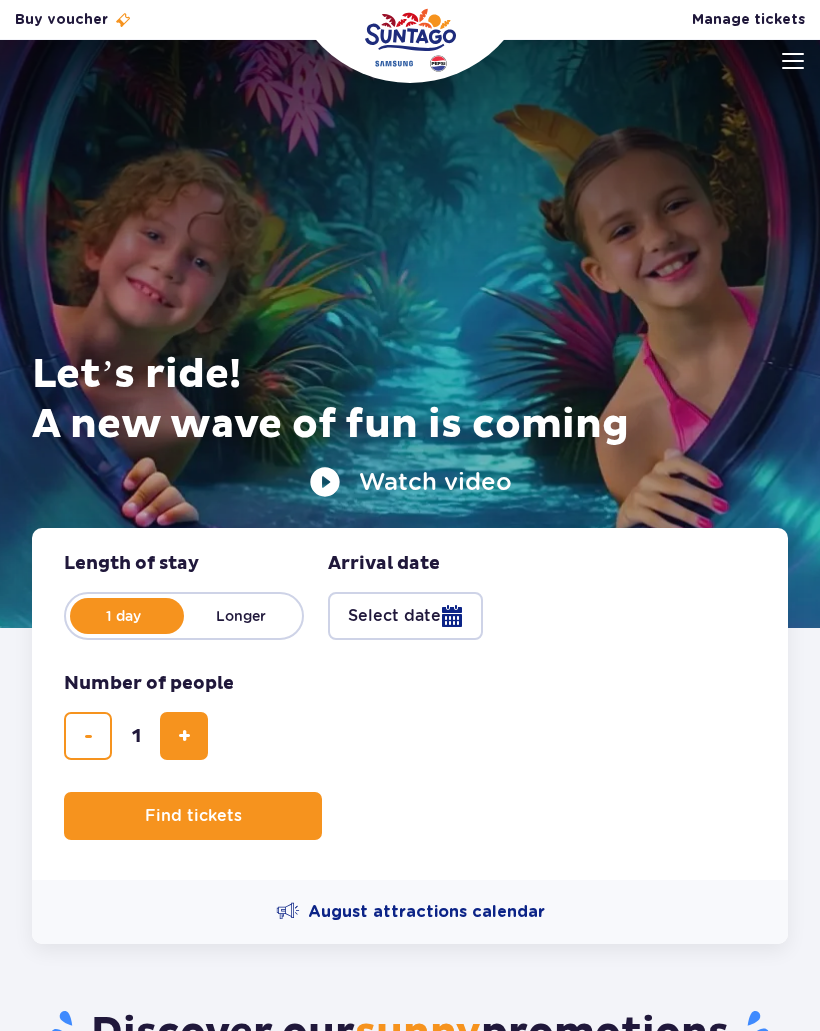 scroll, scrollTop: 0, scrollLeft: 0, axis: both 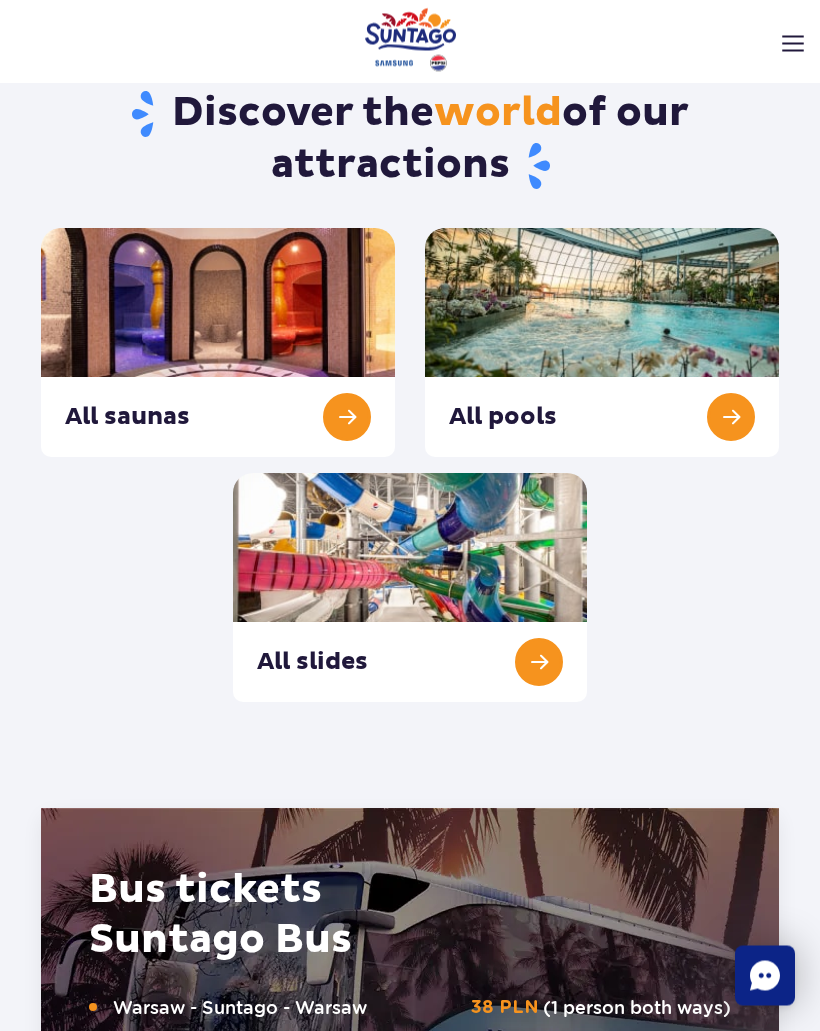 click at bounding box center (410, 588) 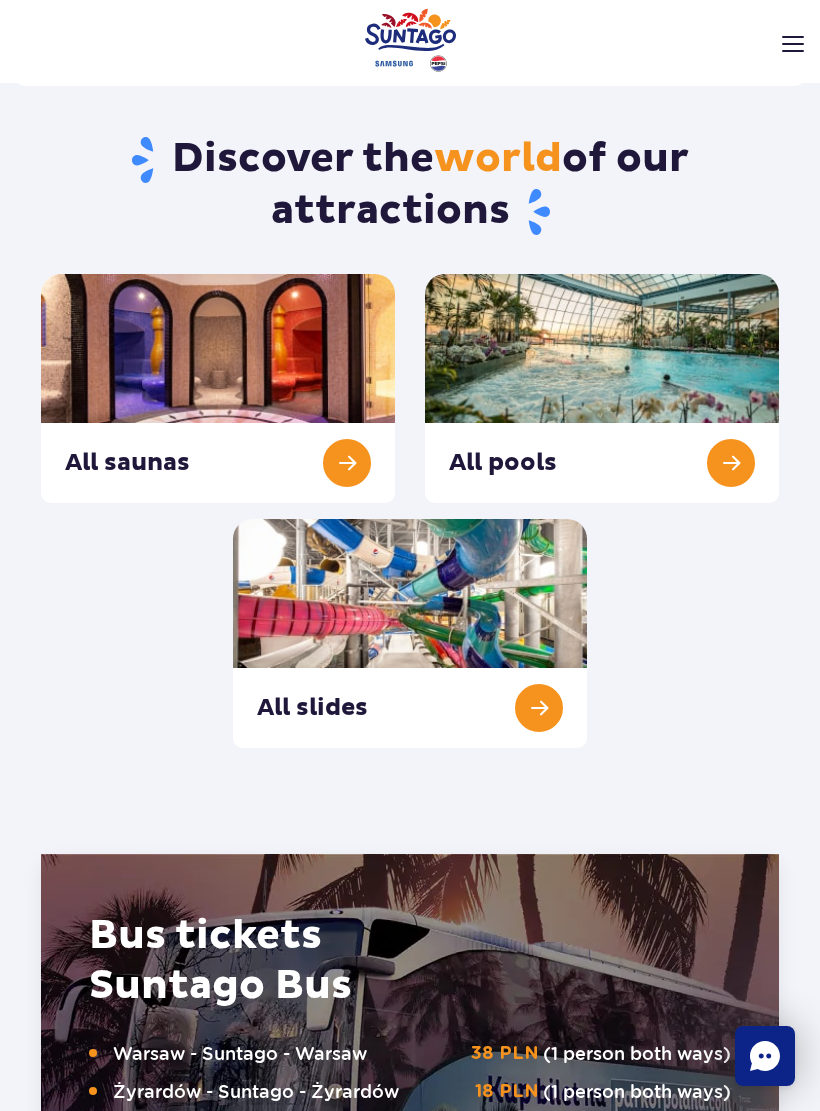 scroll, scrollTop: 2442, scrollLeft: 0, axis: vertical 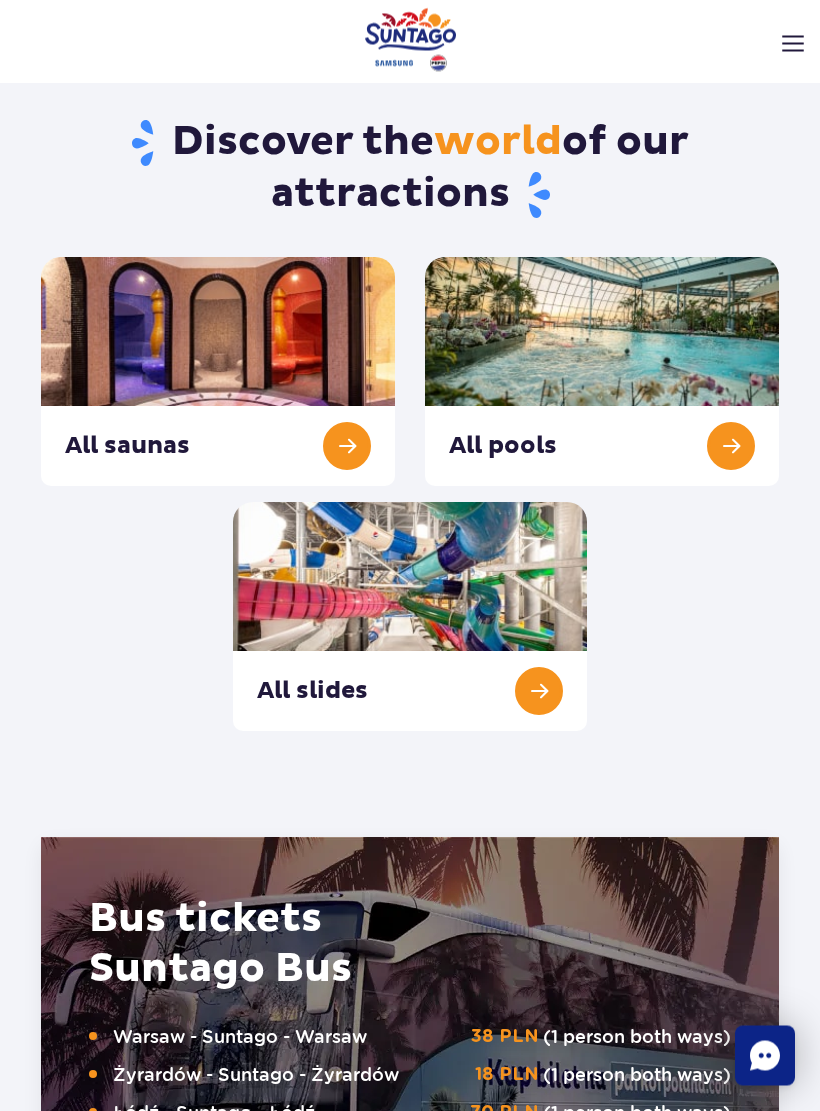 click at bounding box center [602, 372] 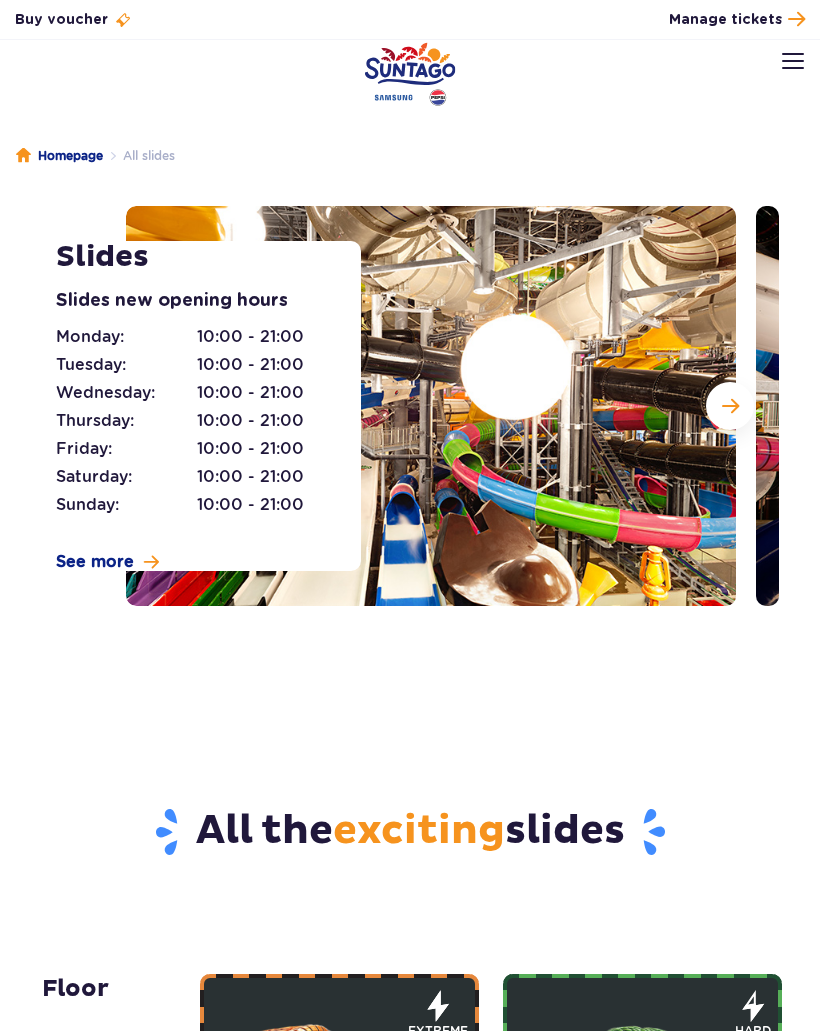 scroll, scrollTop: 0, scrollLeft: 0, axis: both 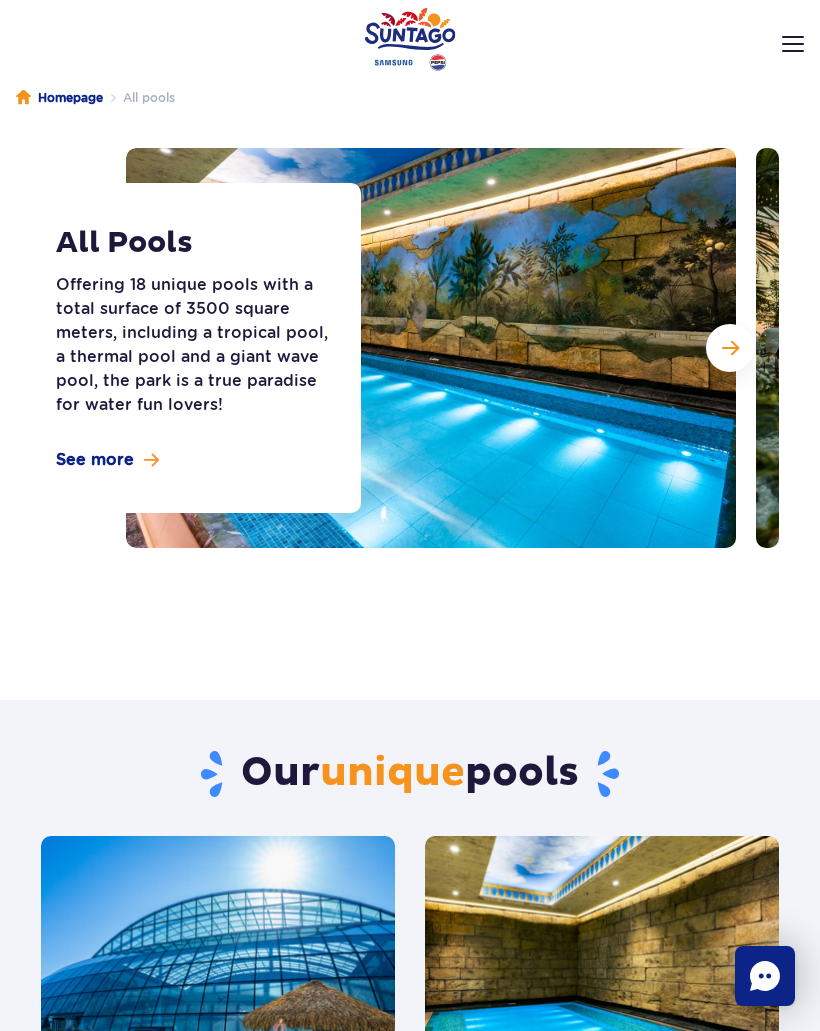 click on "See more" at bounding box center (95, 460) 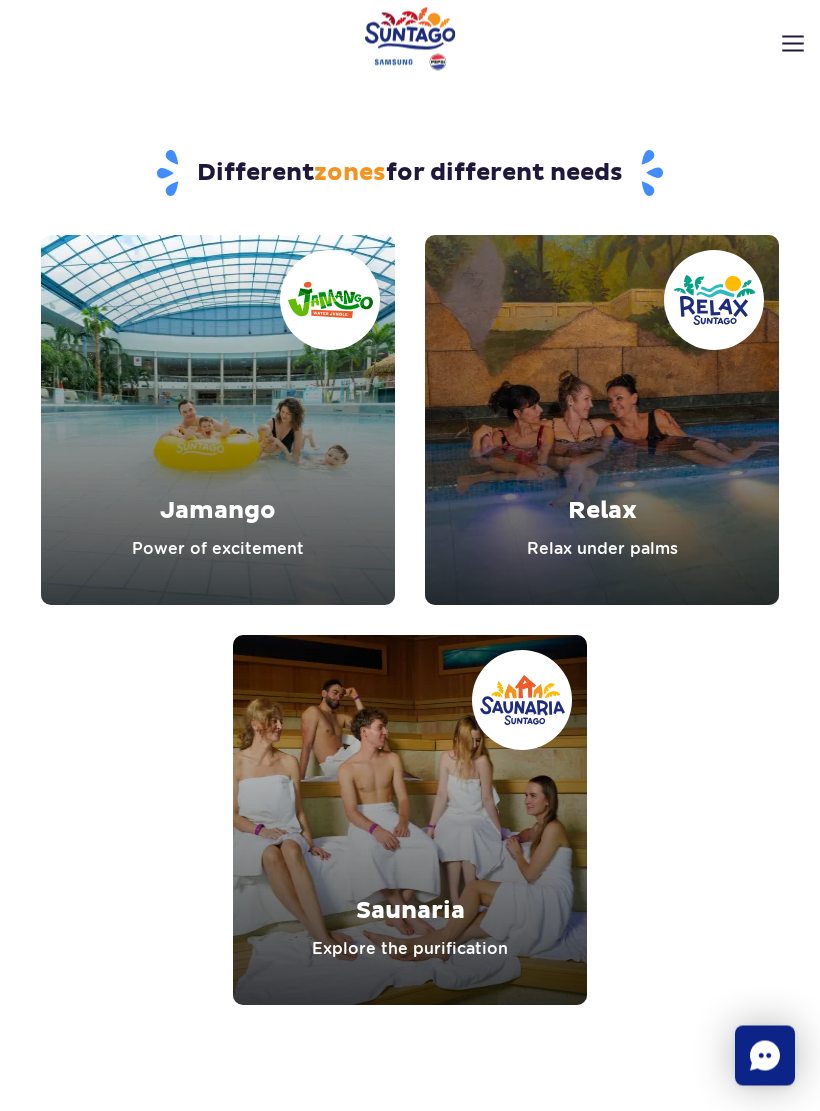 scroll, scrollTop: 6229, scrollLeft: 0, axis: vertical 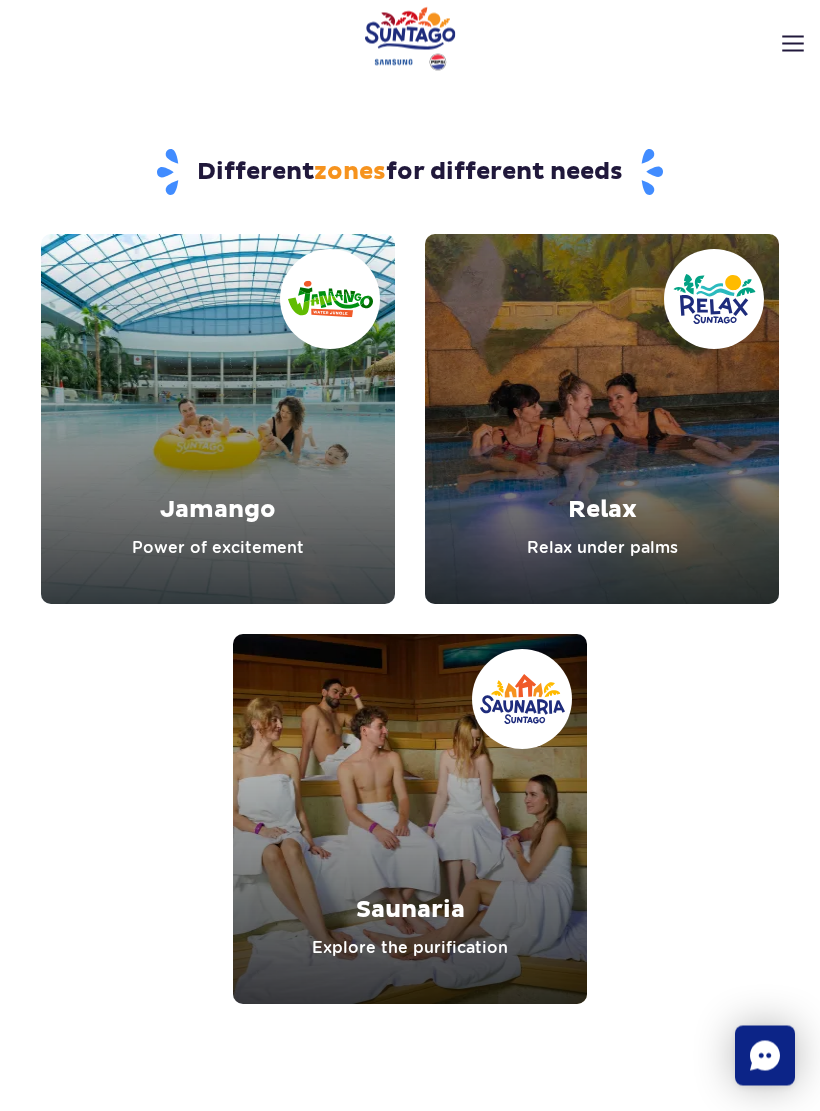 click at bounding box center [218, 420] 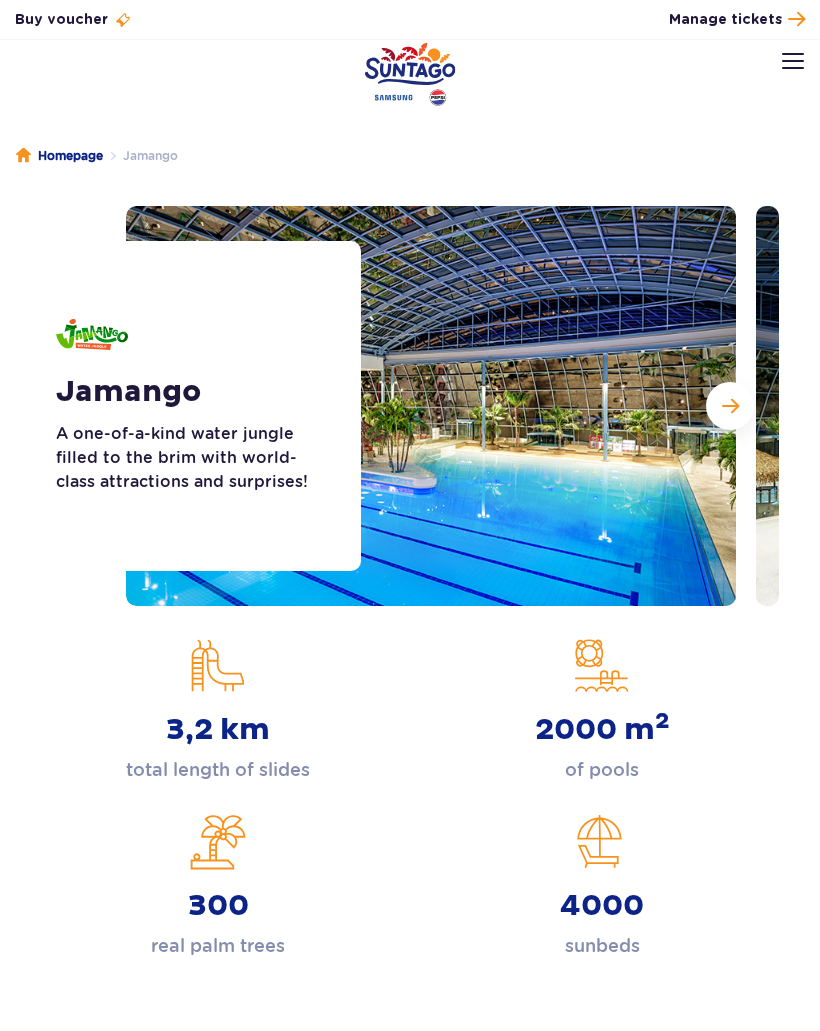 scroll, scrollTop: 0, scrollLeft: 0, axis: both 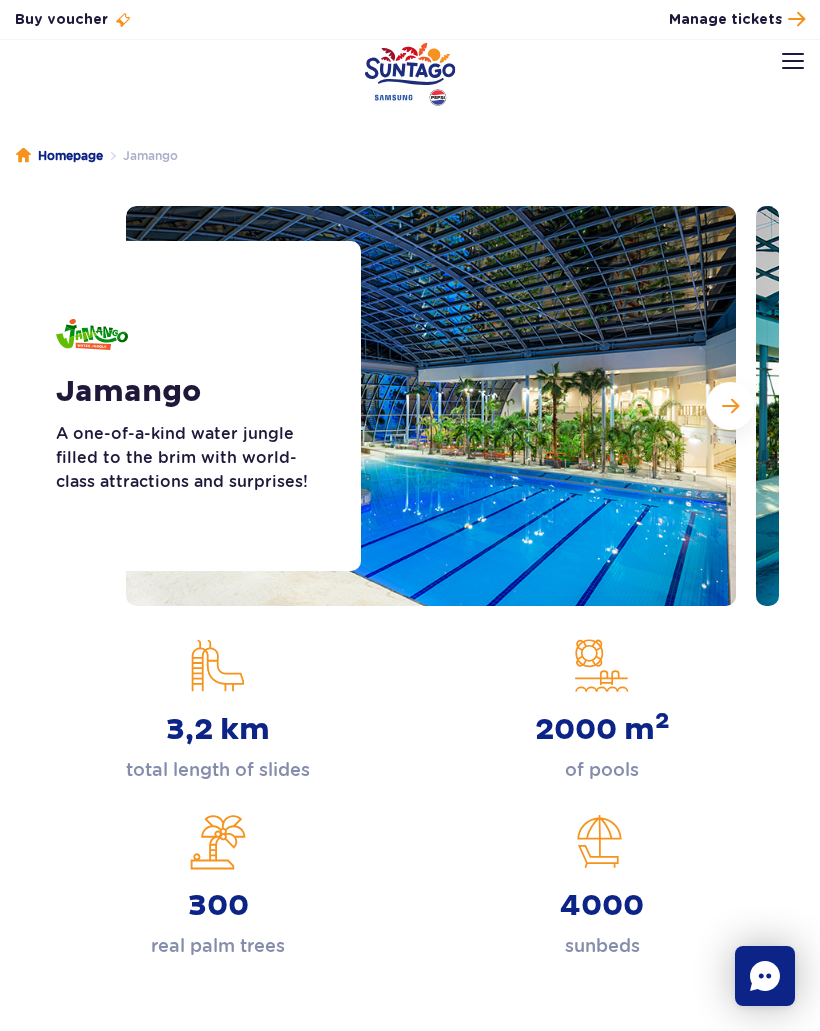 click on "A one-of-a-kind water jungle filled to the brim with world-class attractions and surprises!" at bounding box center (193, 458) 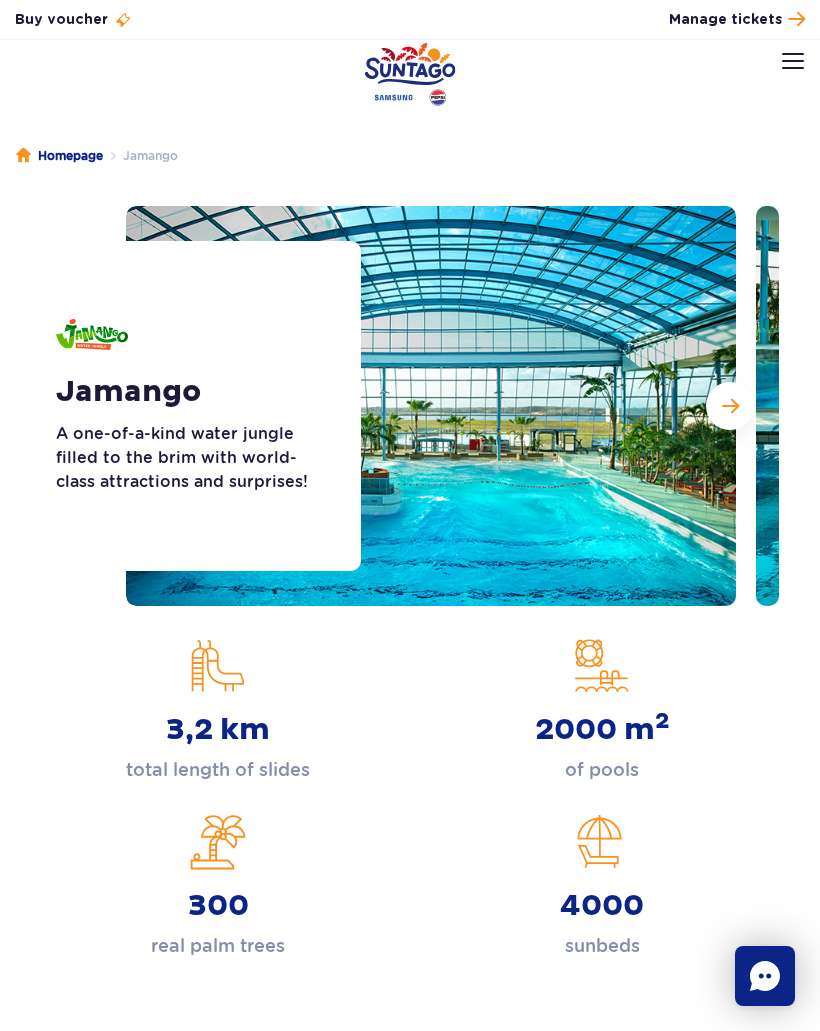 click at bounding box center [730, 406] 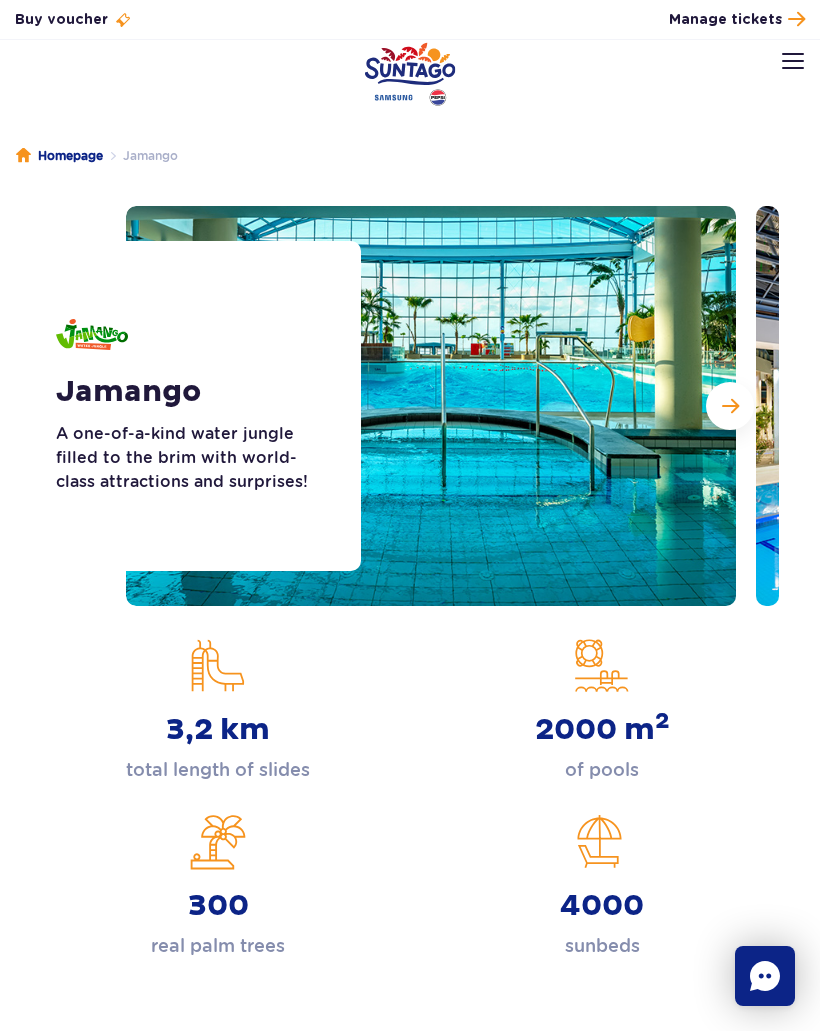 click at bounding box center (730, 406) 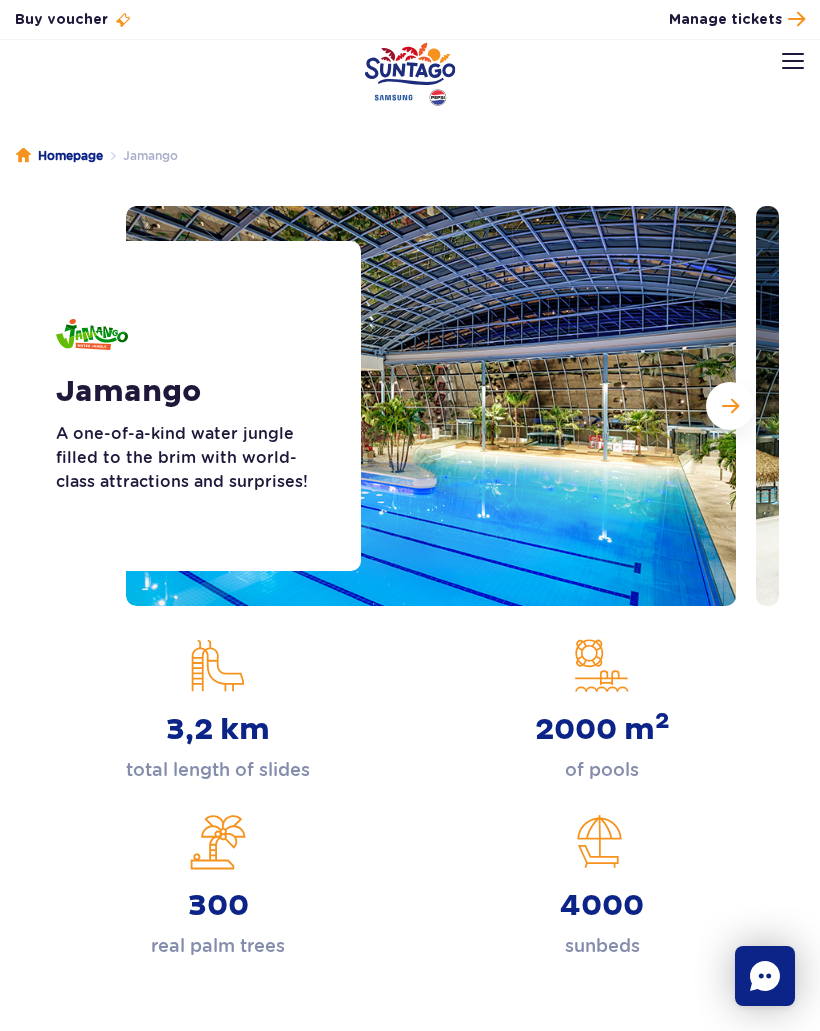 click at bounding box center (730, 406) 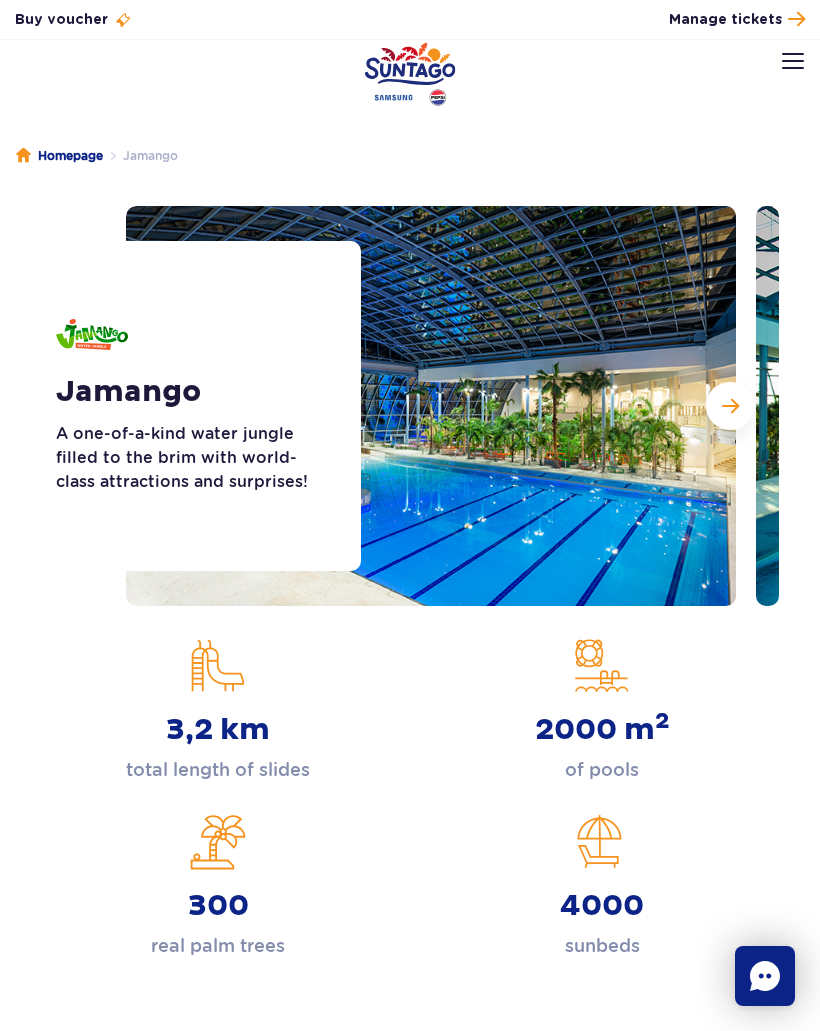 click at bounding box center [730, 406] 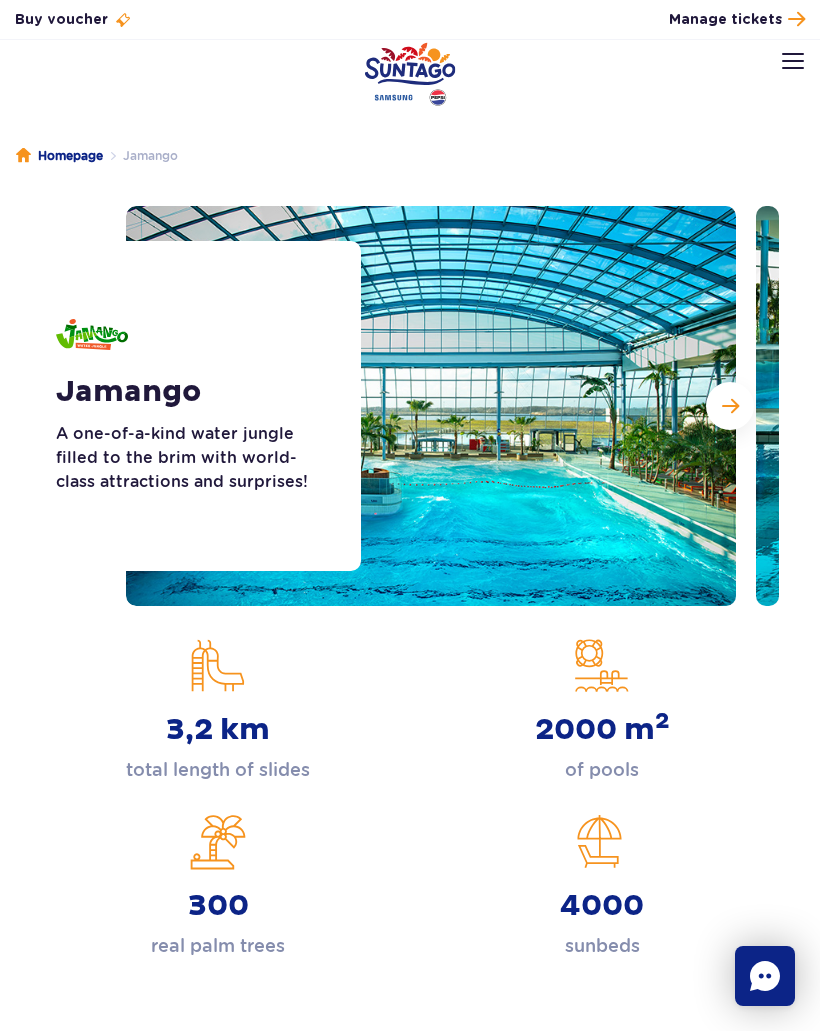 click at bounding box center (730, 406) 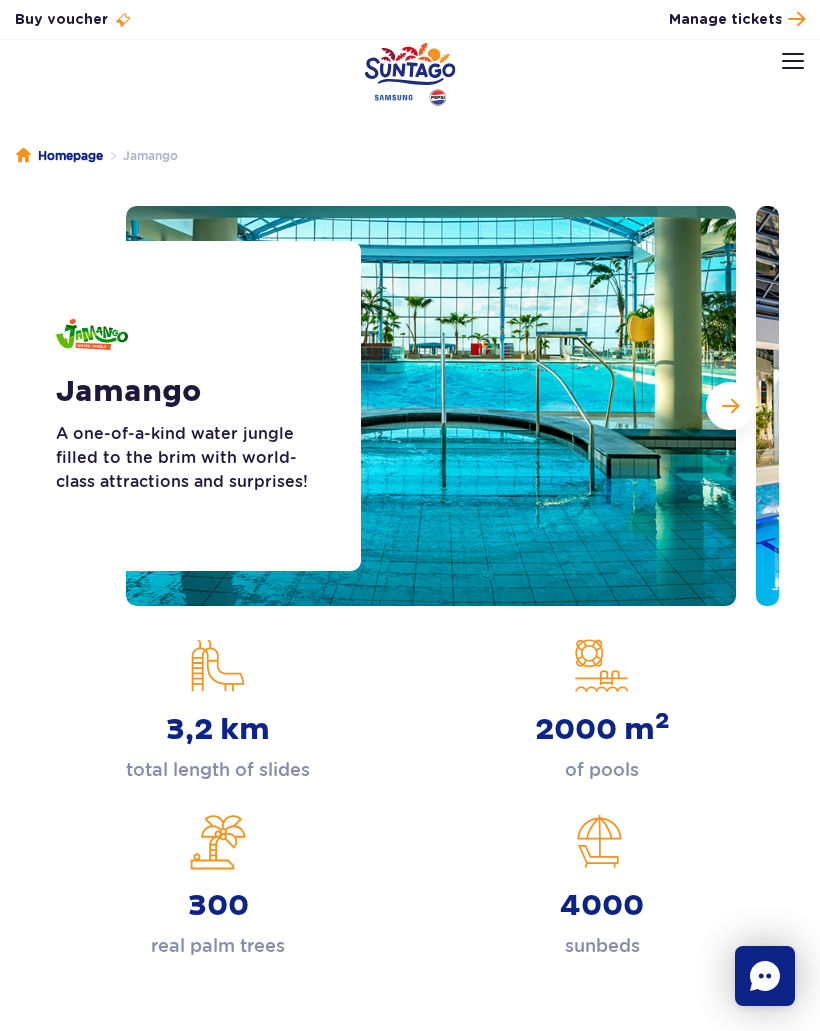 click at bounding box center (730, 406) 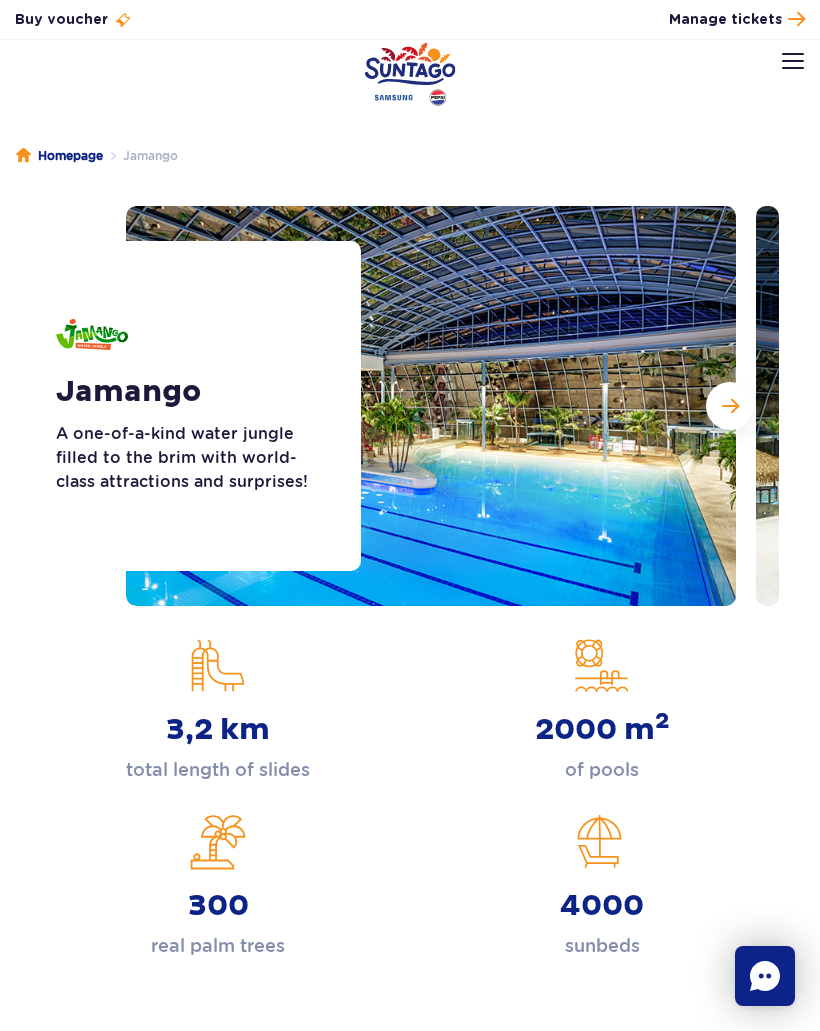 click at bounding box center (730, 406) 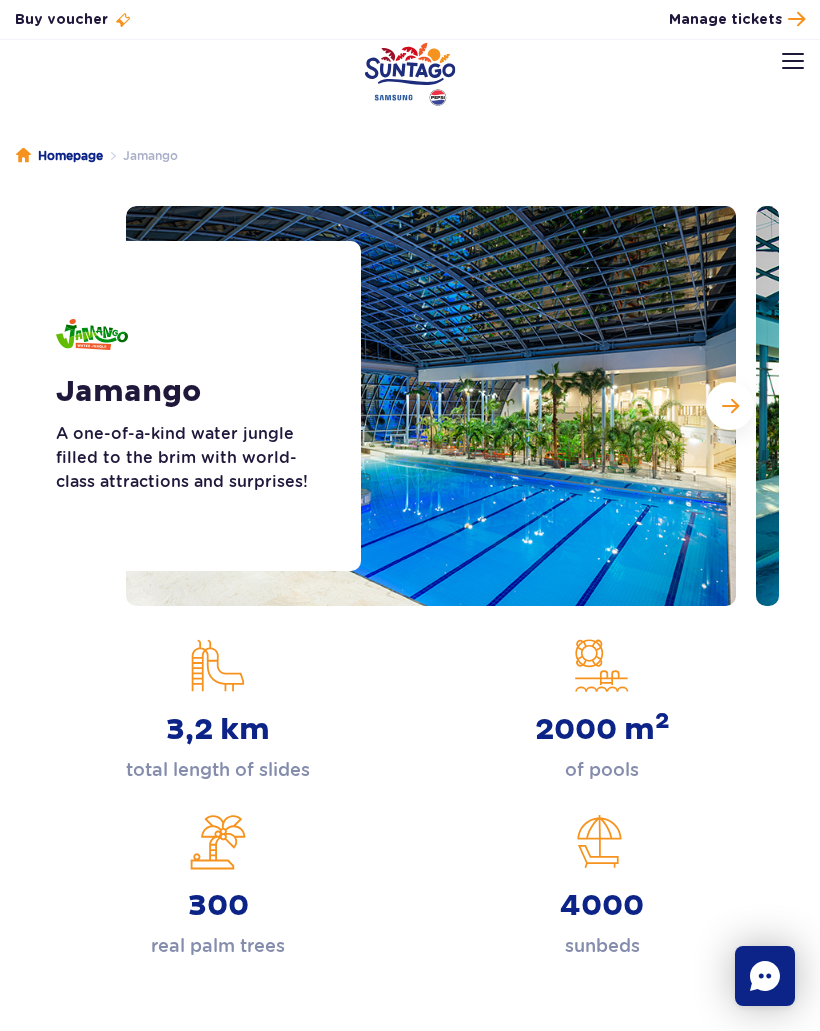 click at bounding box center (730, 406) 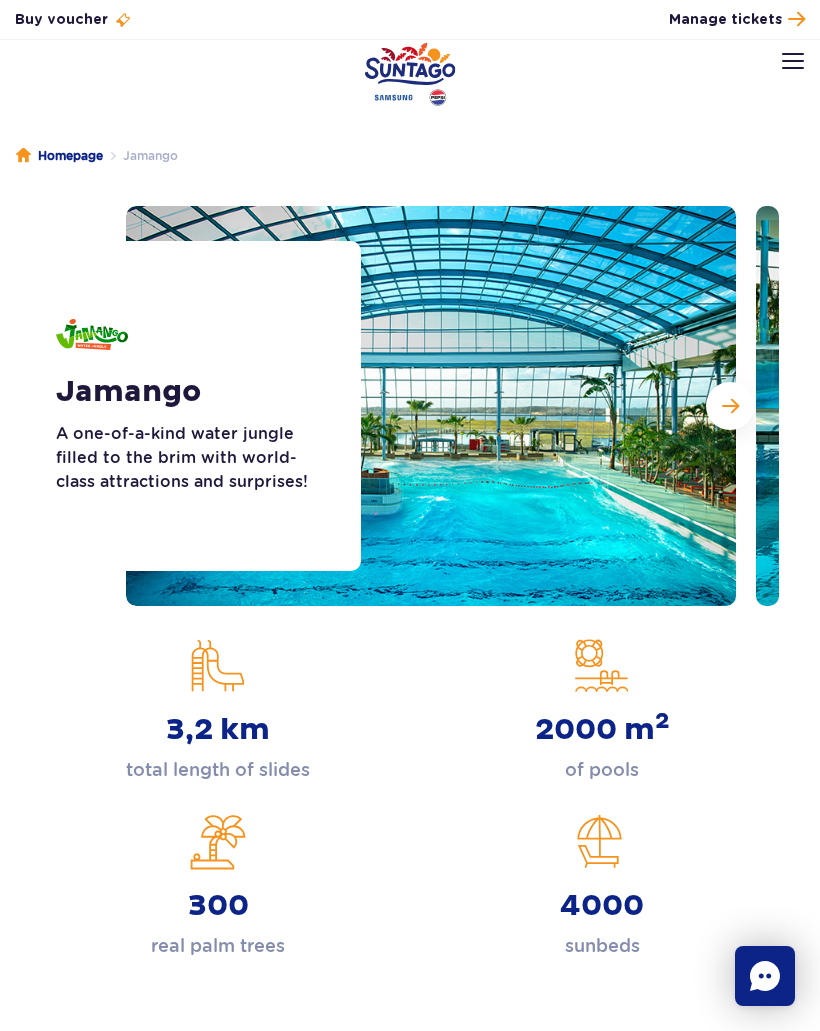 click at bounding box center [730, 406] 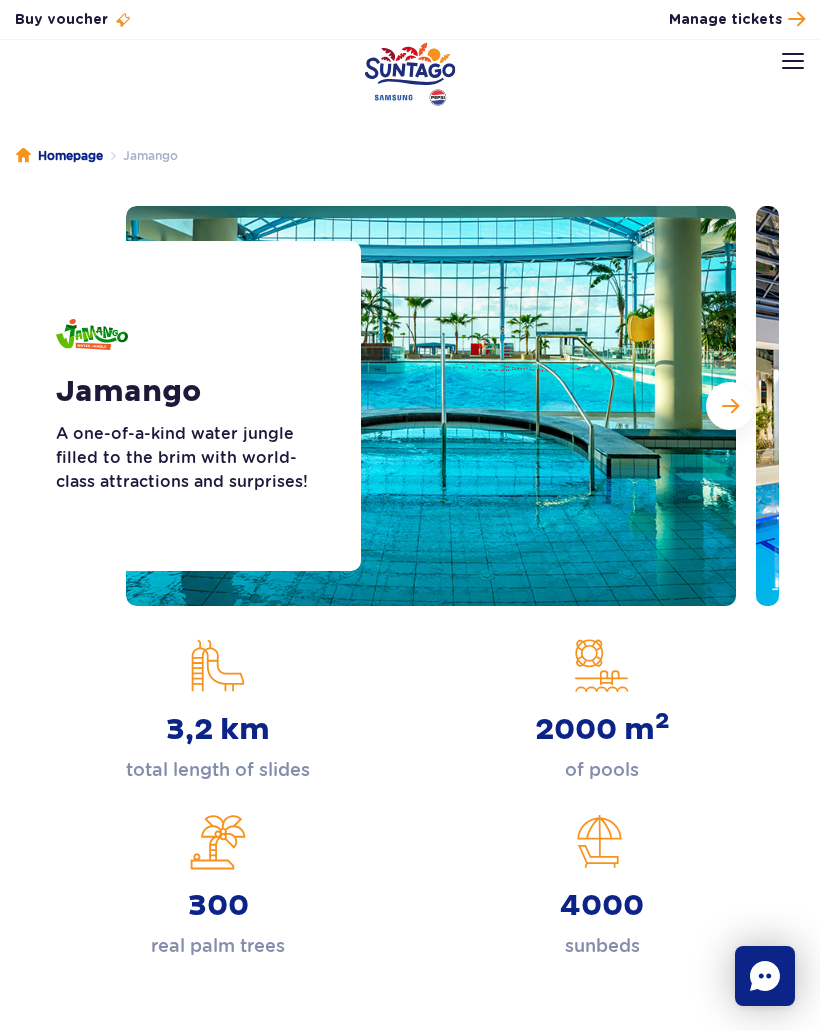 click at bounding box center (730, 406) 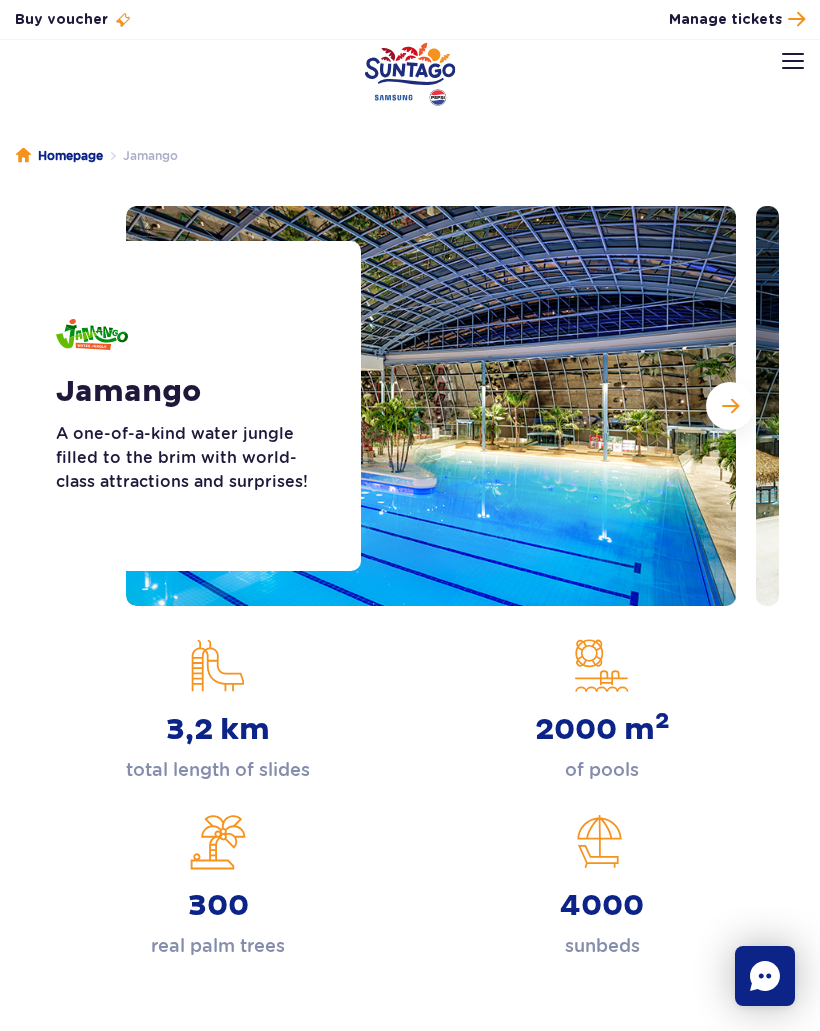 click at bounding box center (730, 406) 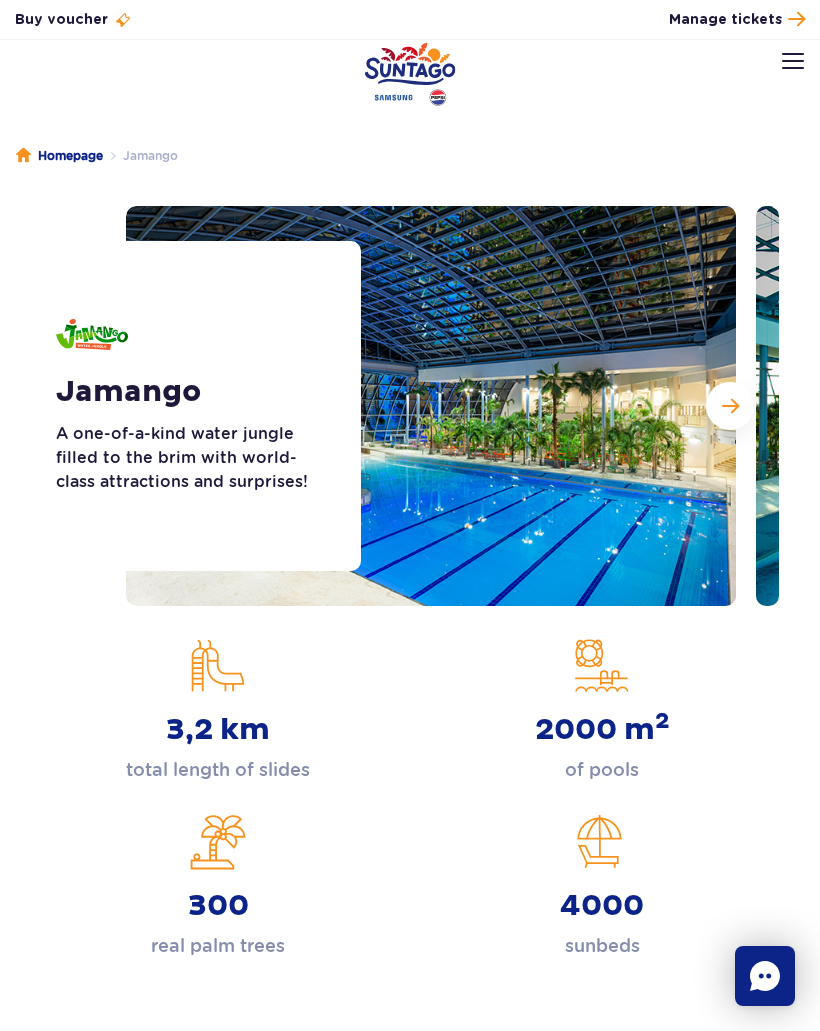 click at bounding box center [730, 406] 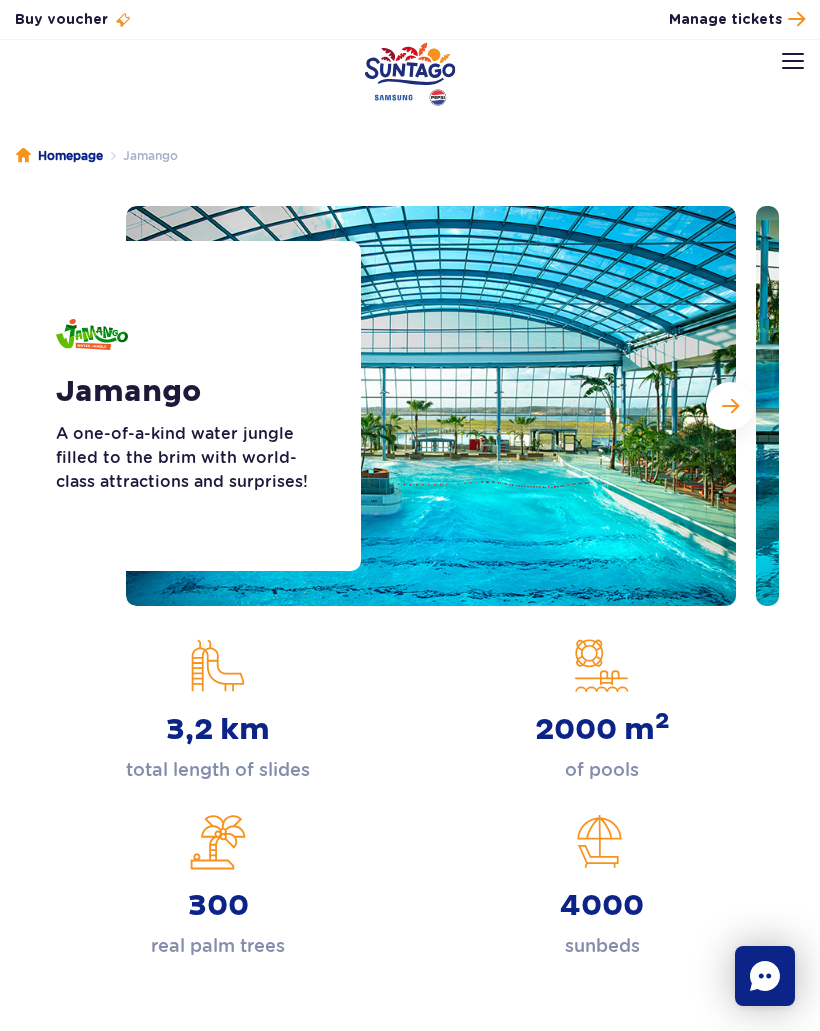click at bounding box center (730, 406) 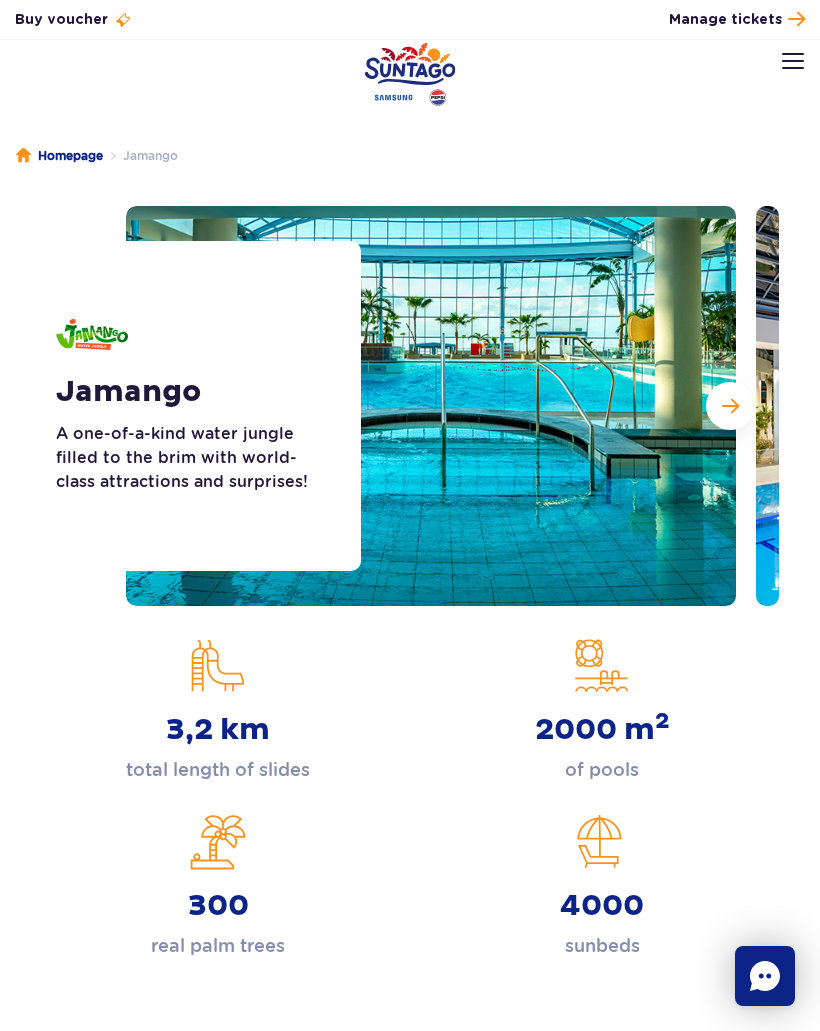 click at bounding box center [730, 406] 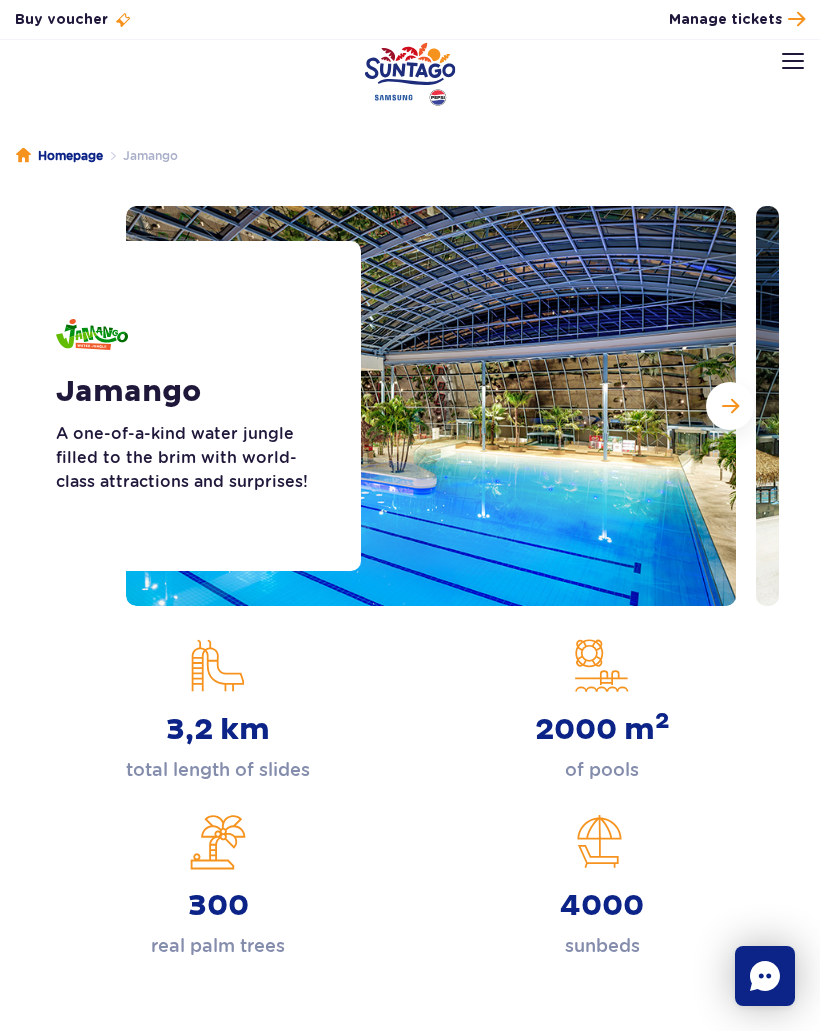 click at bounding box center (730, 406) 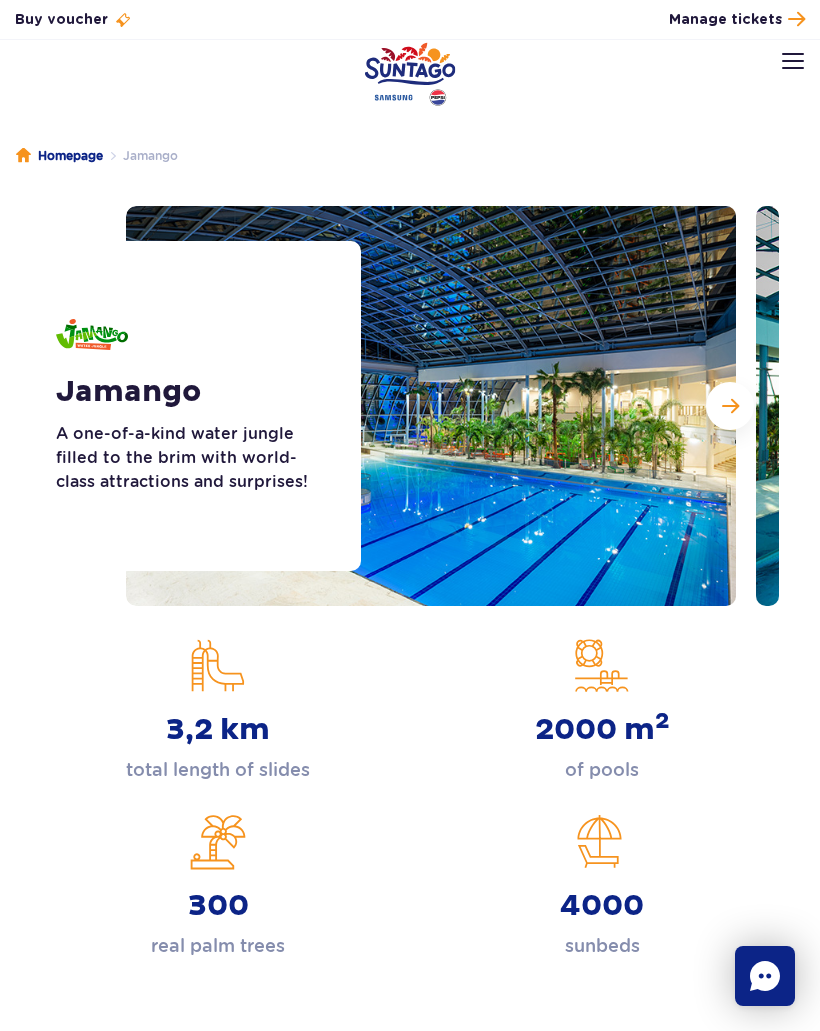 click at bounding box center (730, 406) 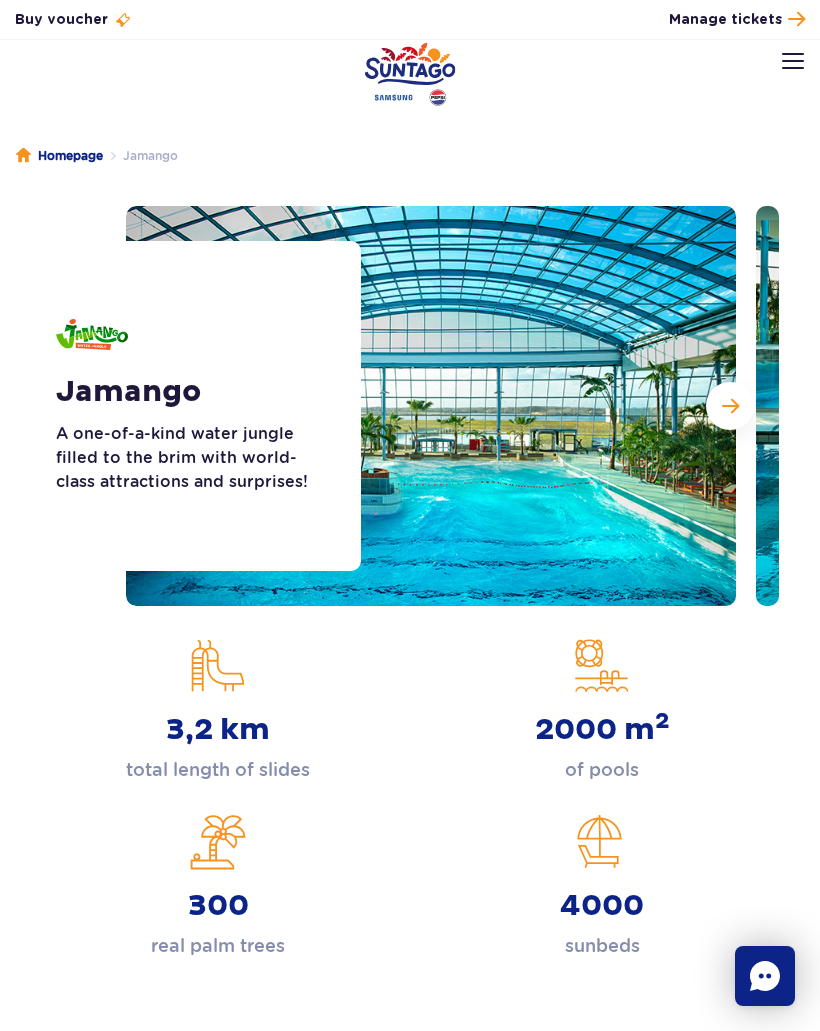 click at bounding box center [730, 406] 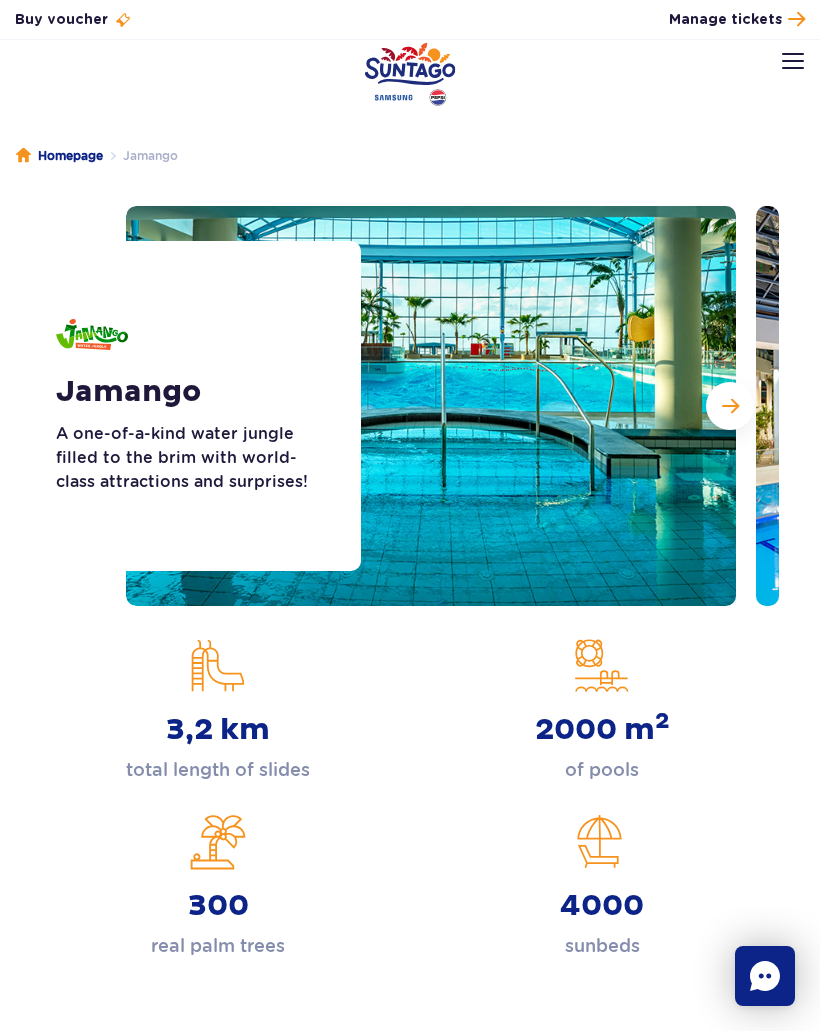 click at bounding box center (730, 406) 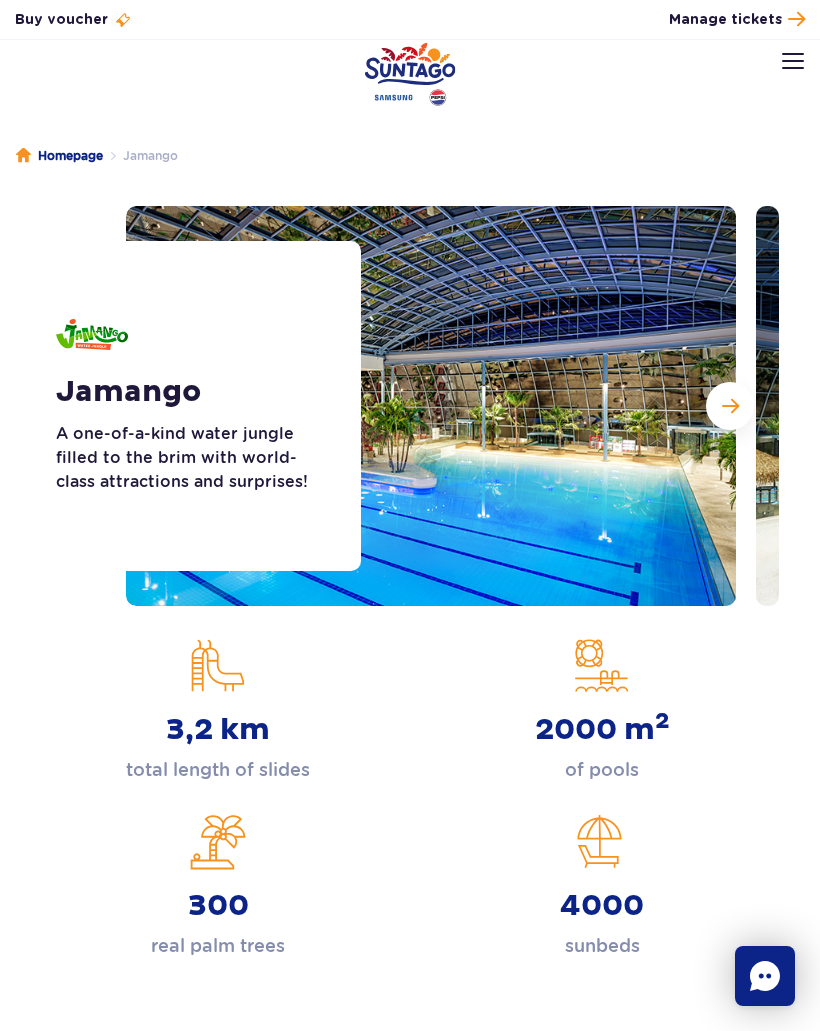 click at bounding box center [730, 406] 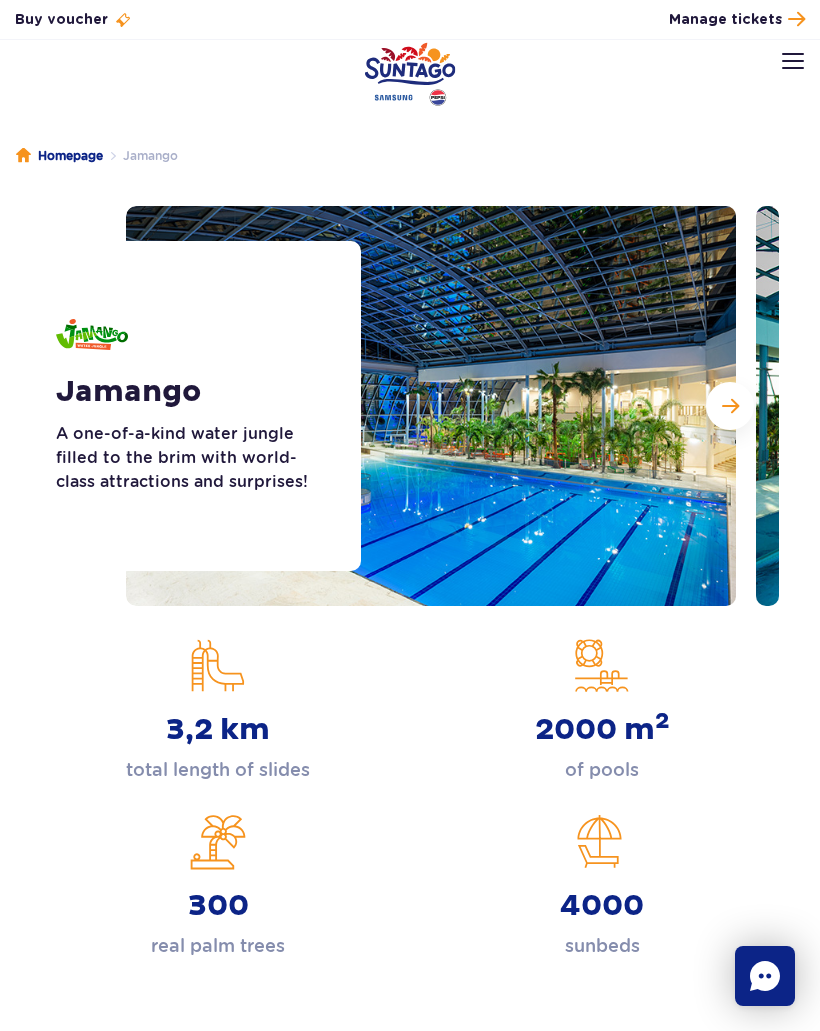 click at bounding box center (730, 406) 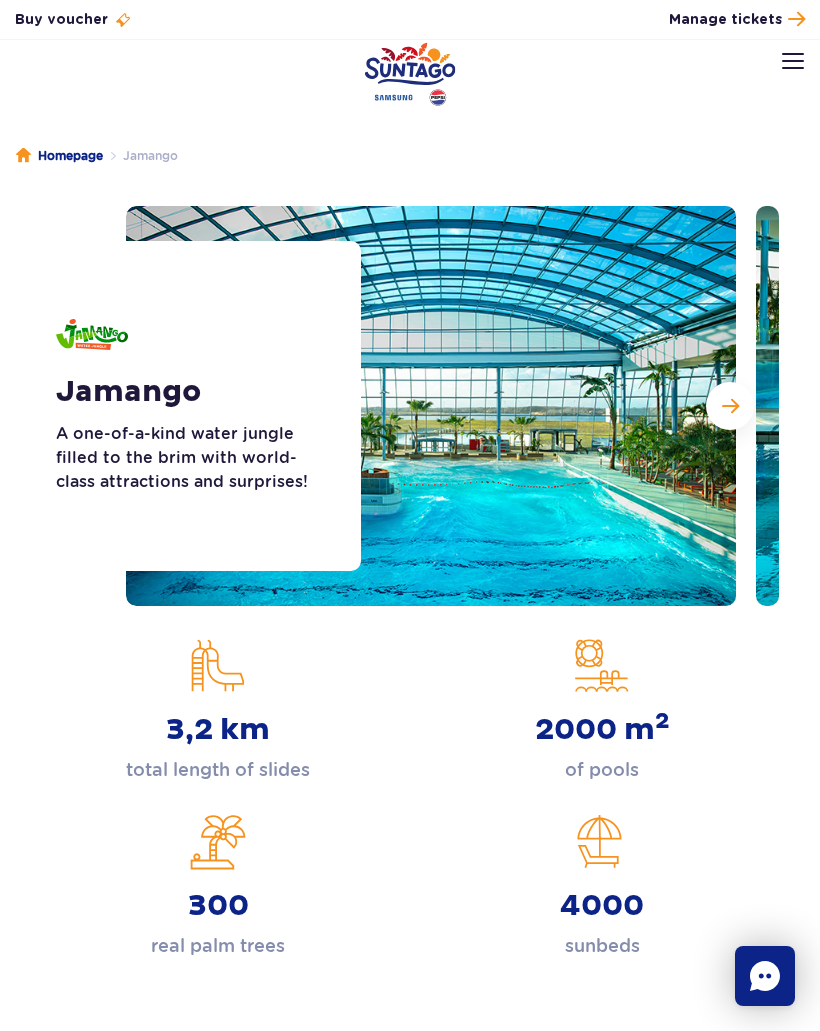 click at bounding box center (730, 406) 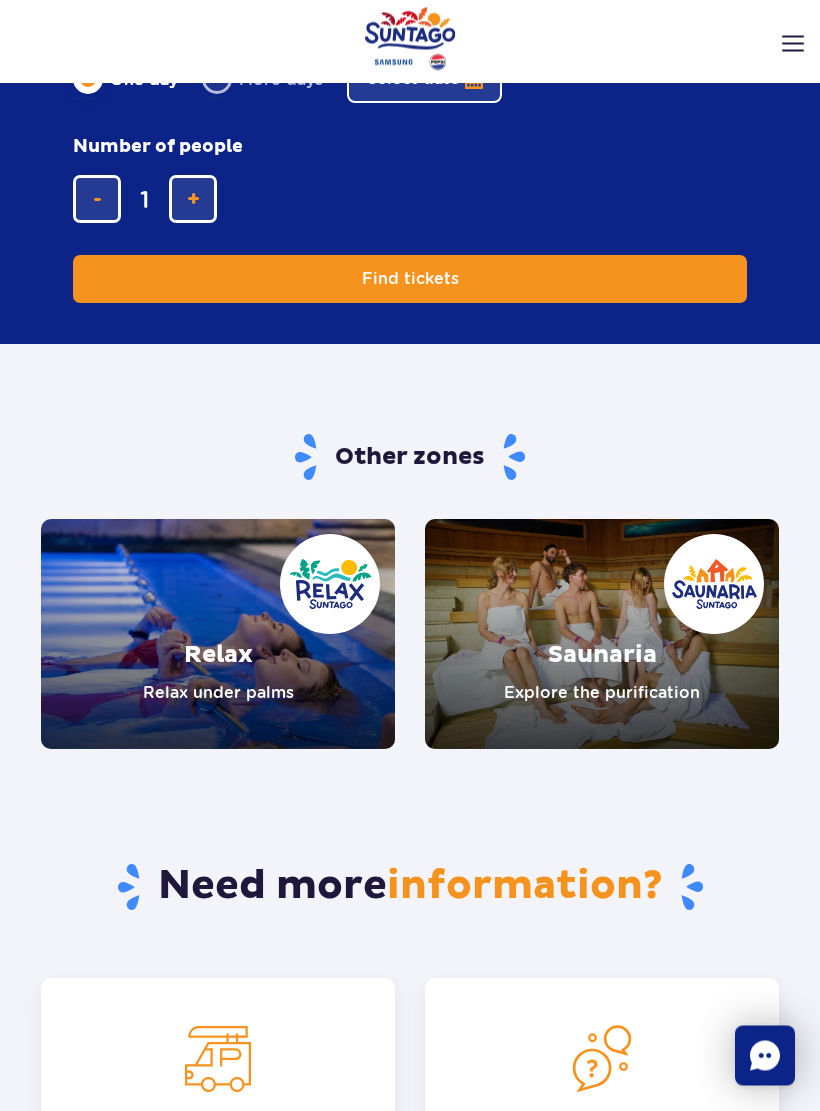 scroll, scrollTop: 3457, scrollLeft: 0, axis: vertical 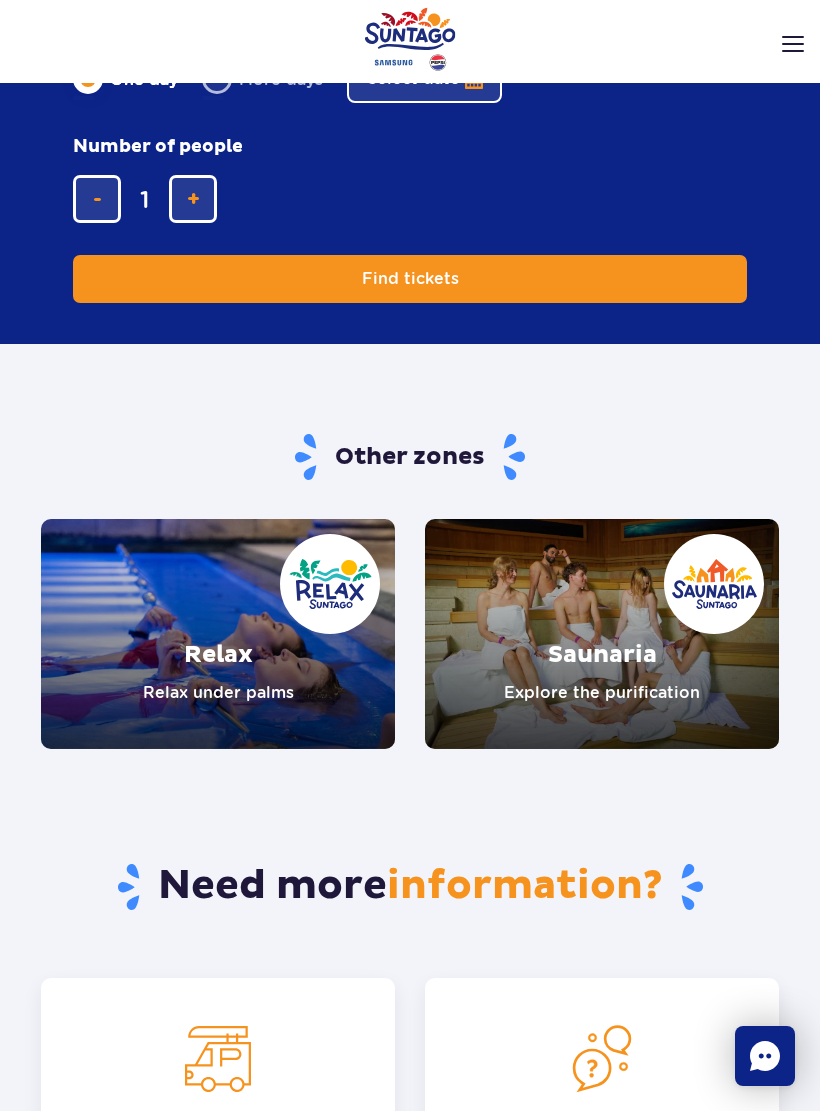click at bounding box center (218, 634) 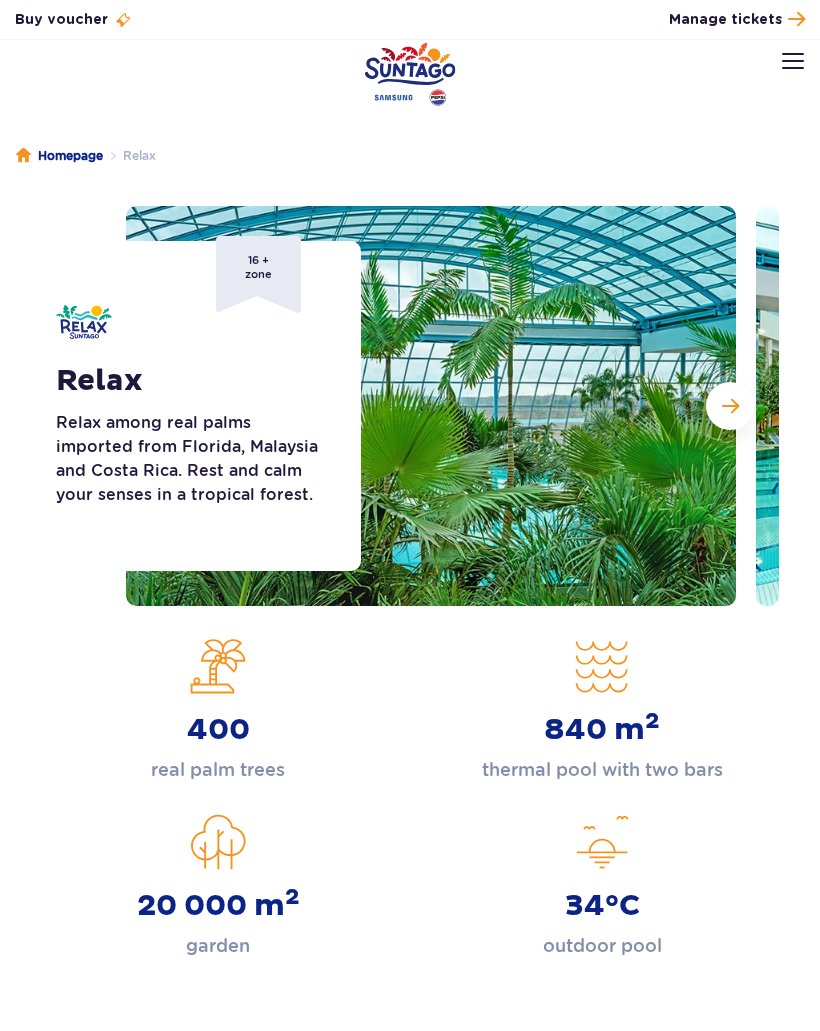 scroll, scrollTop: 0, scrollLeft: 0, axis: both 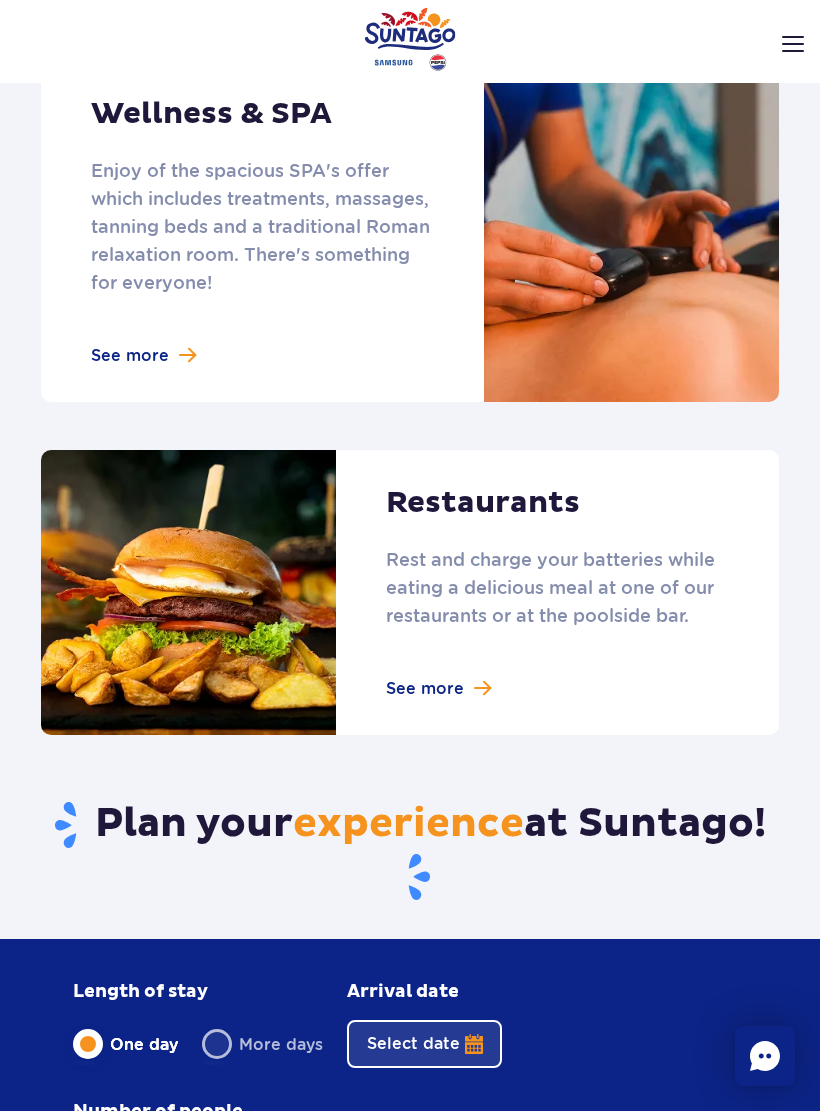 click at bounding box center (410, 592) 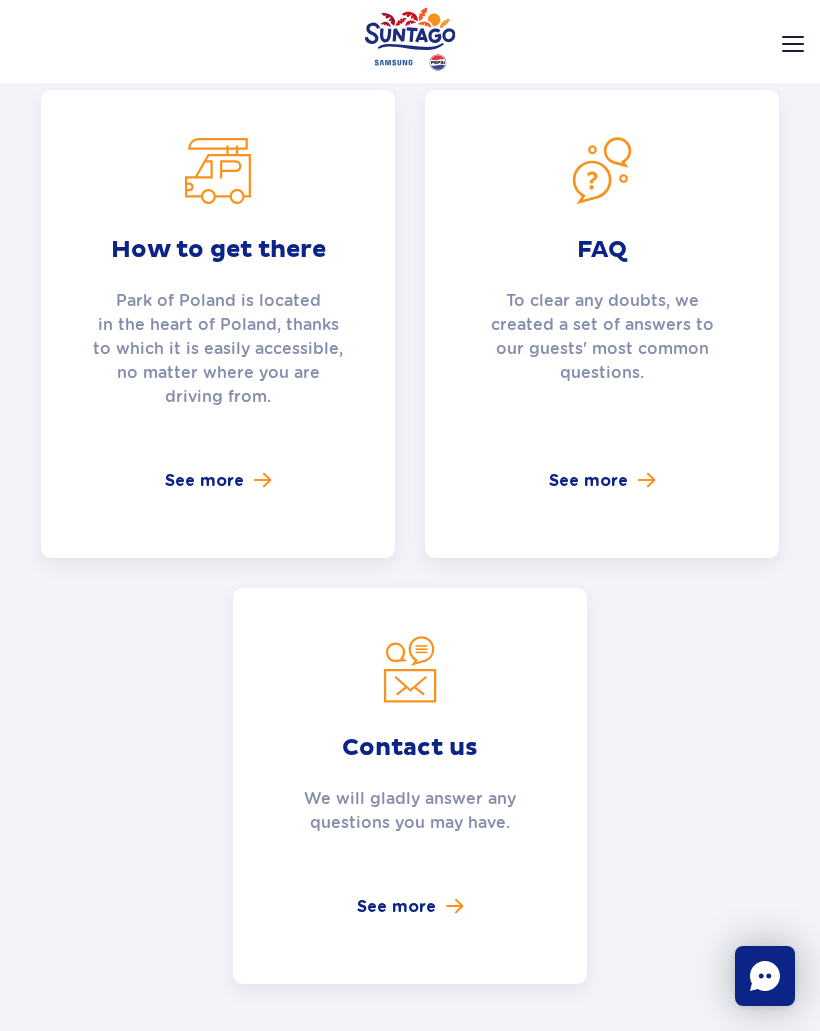 scroll, scrollTop: 3449, scrollLeft: 0, axis: vertical 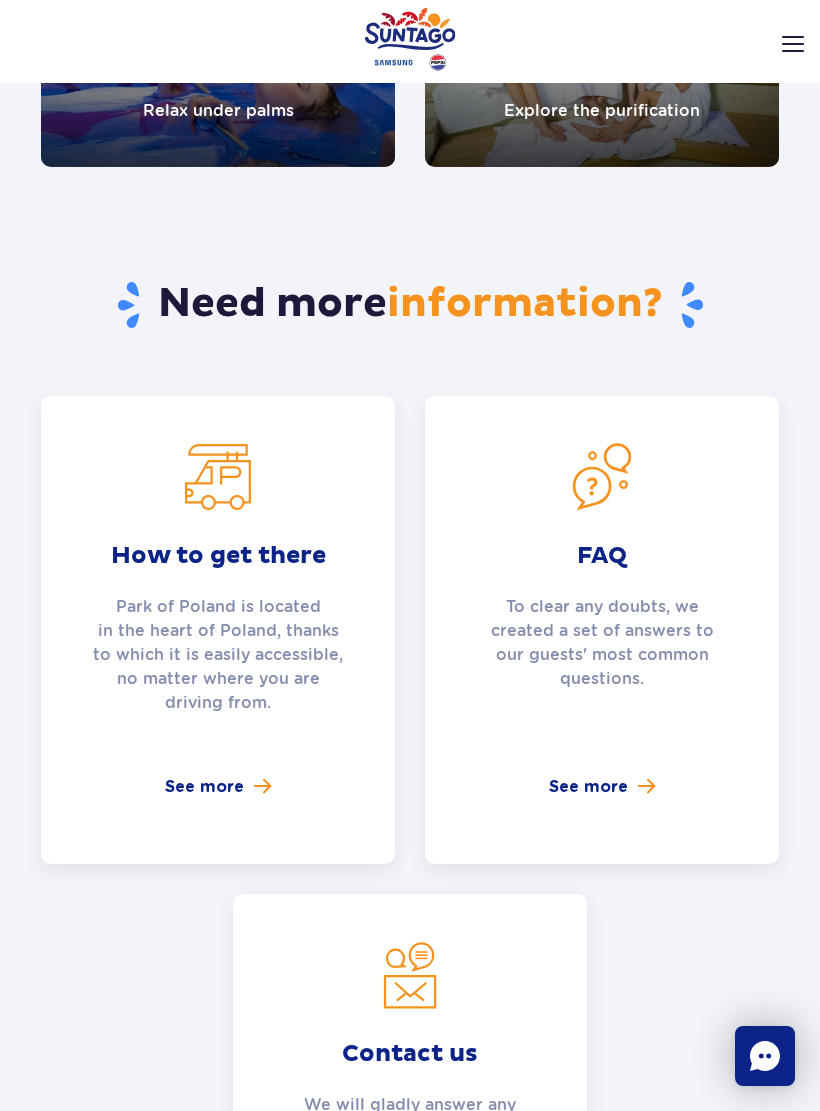 click on "FAQ
To clear any doubts, we created a set of answers to our guests' most common questions.
See more" at bounding box center [602, 630] 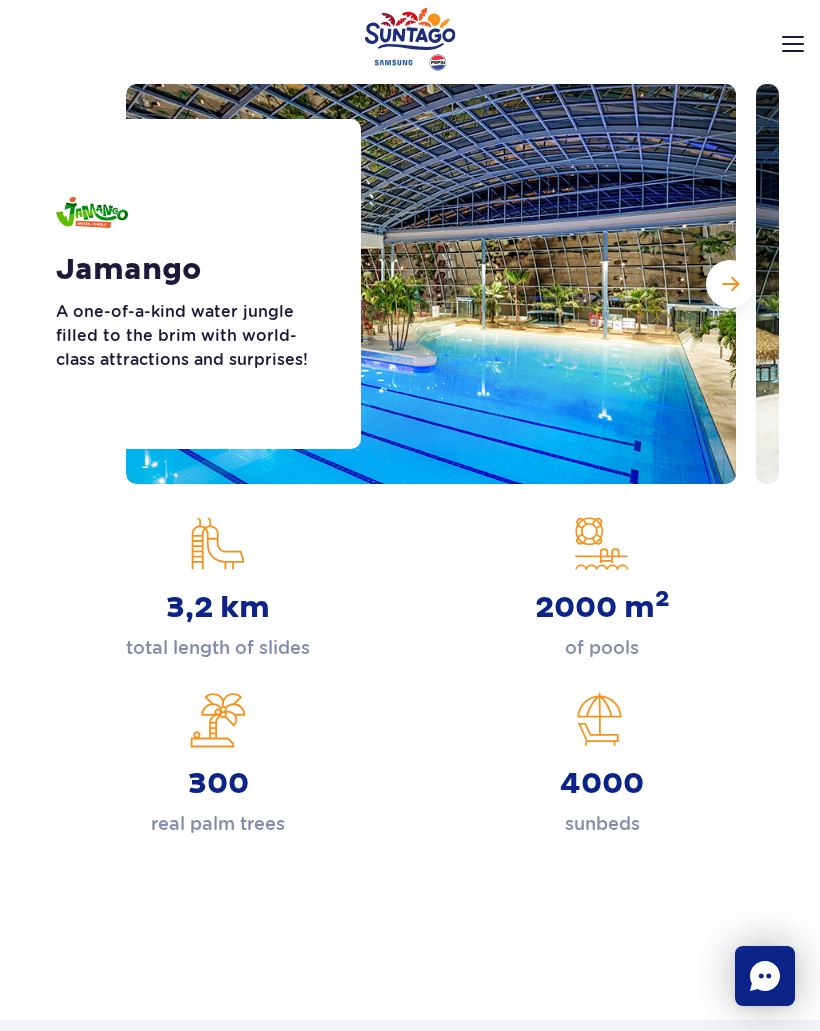scroll, scrollTop: 0, scrollLeft: 0, axis: both 